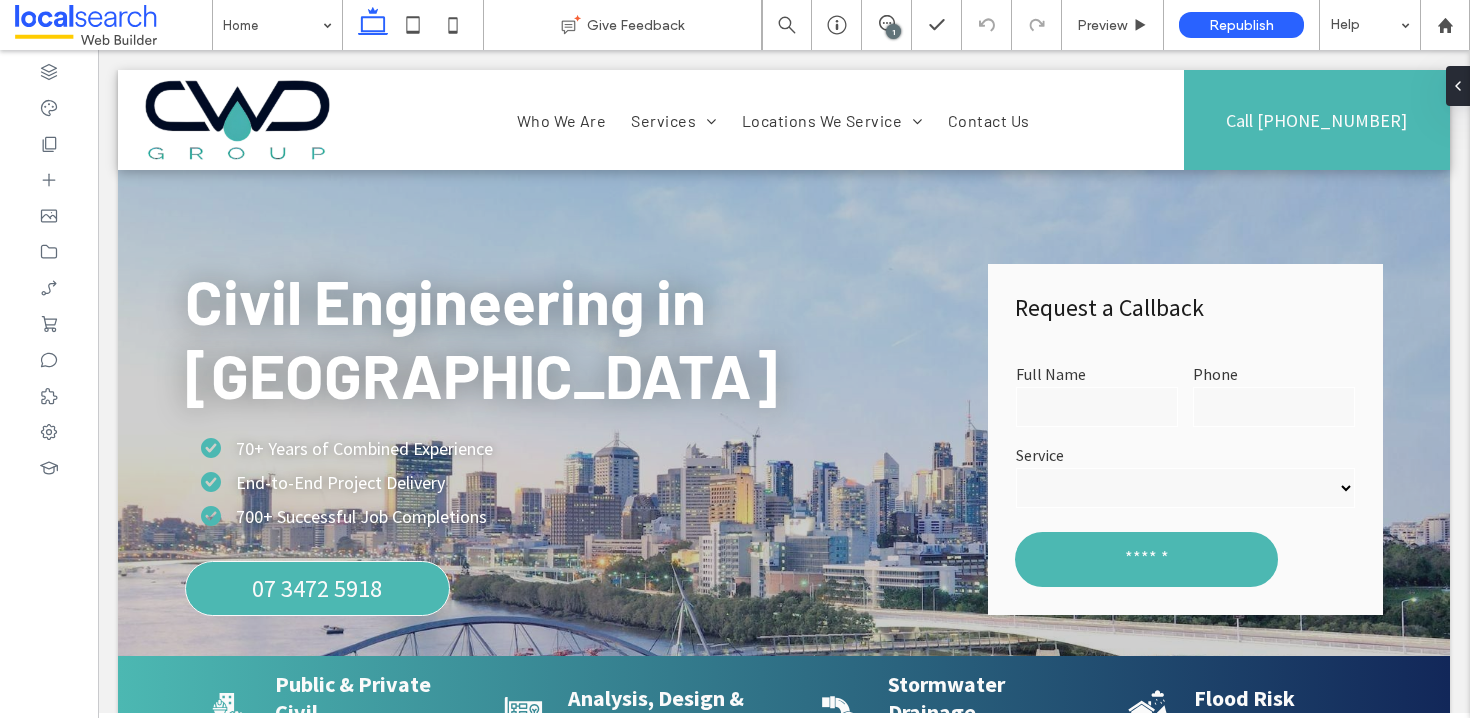 scroll, scrollTop: 0, scrollLeft: 0, axis: both 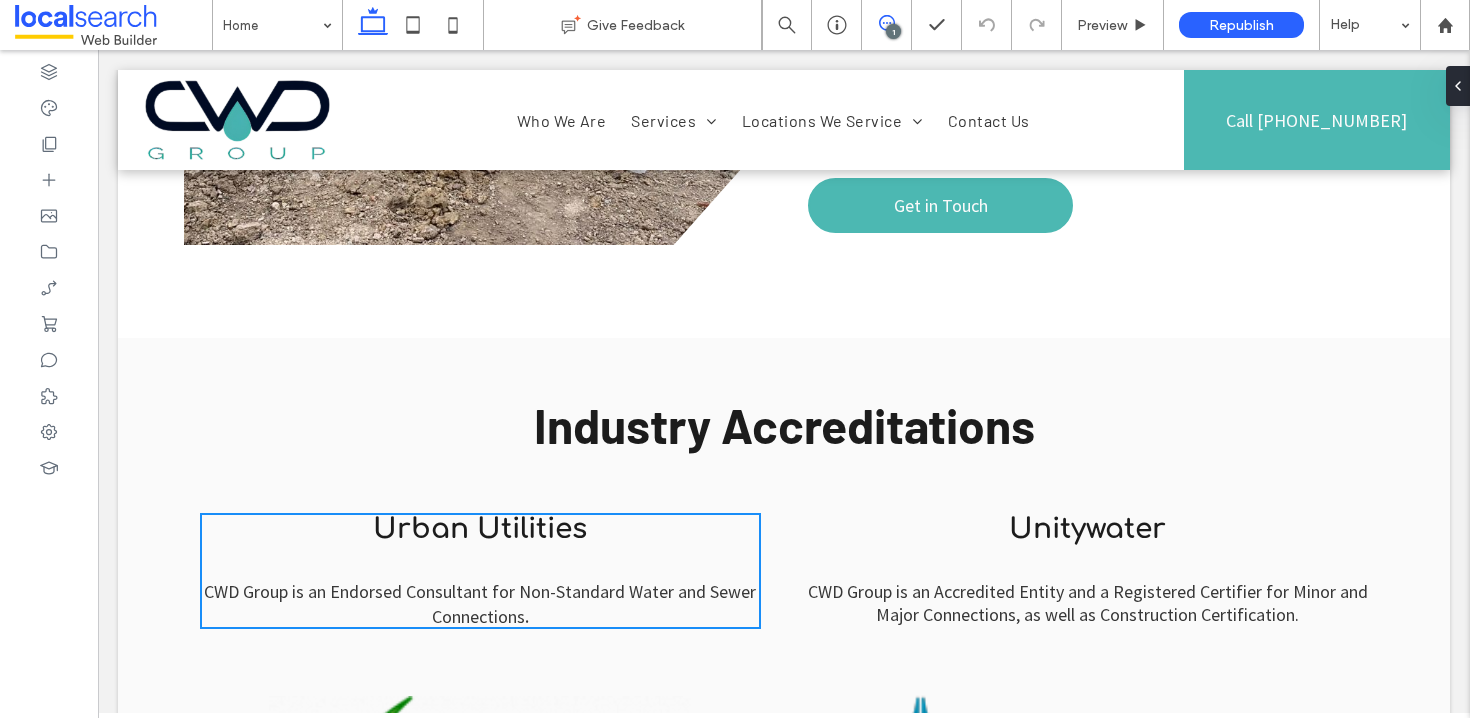 click 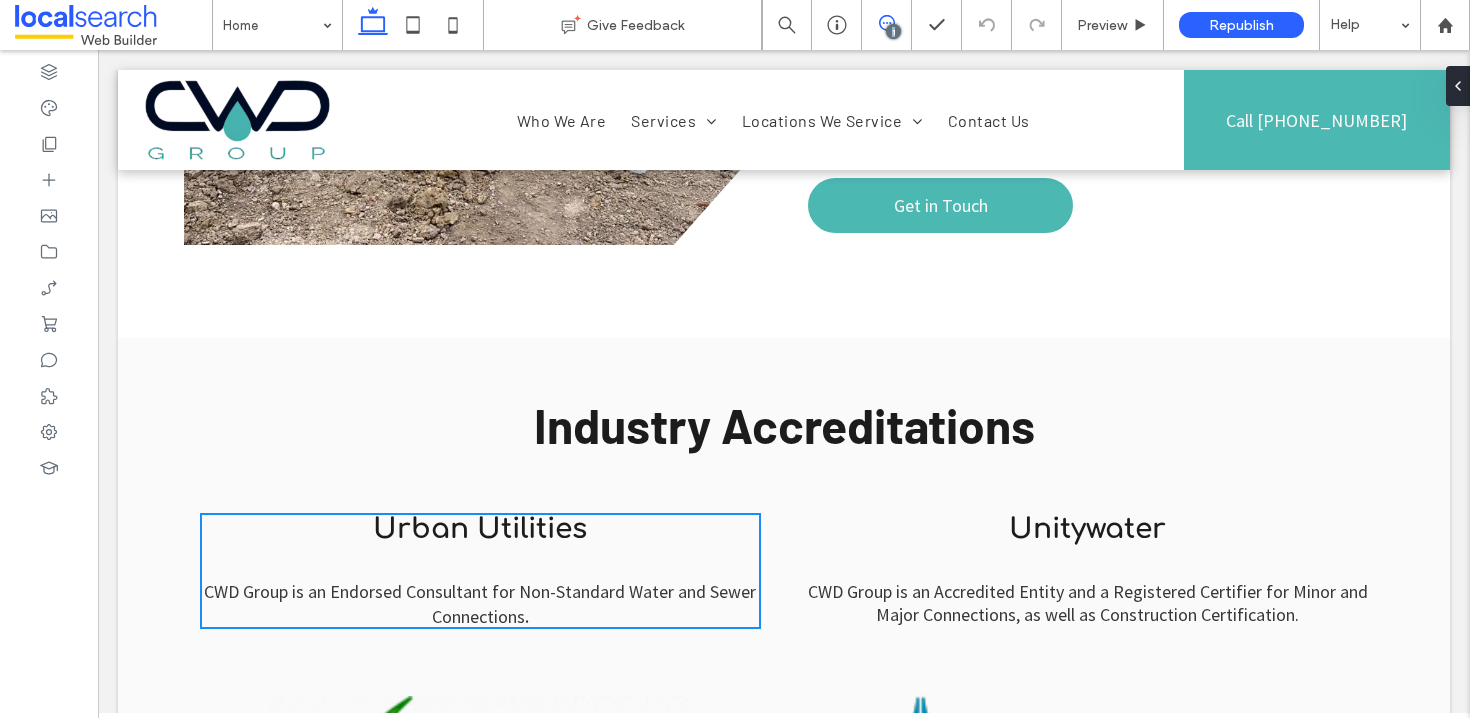 click 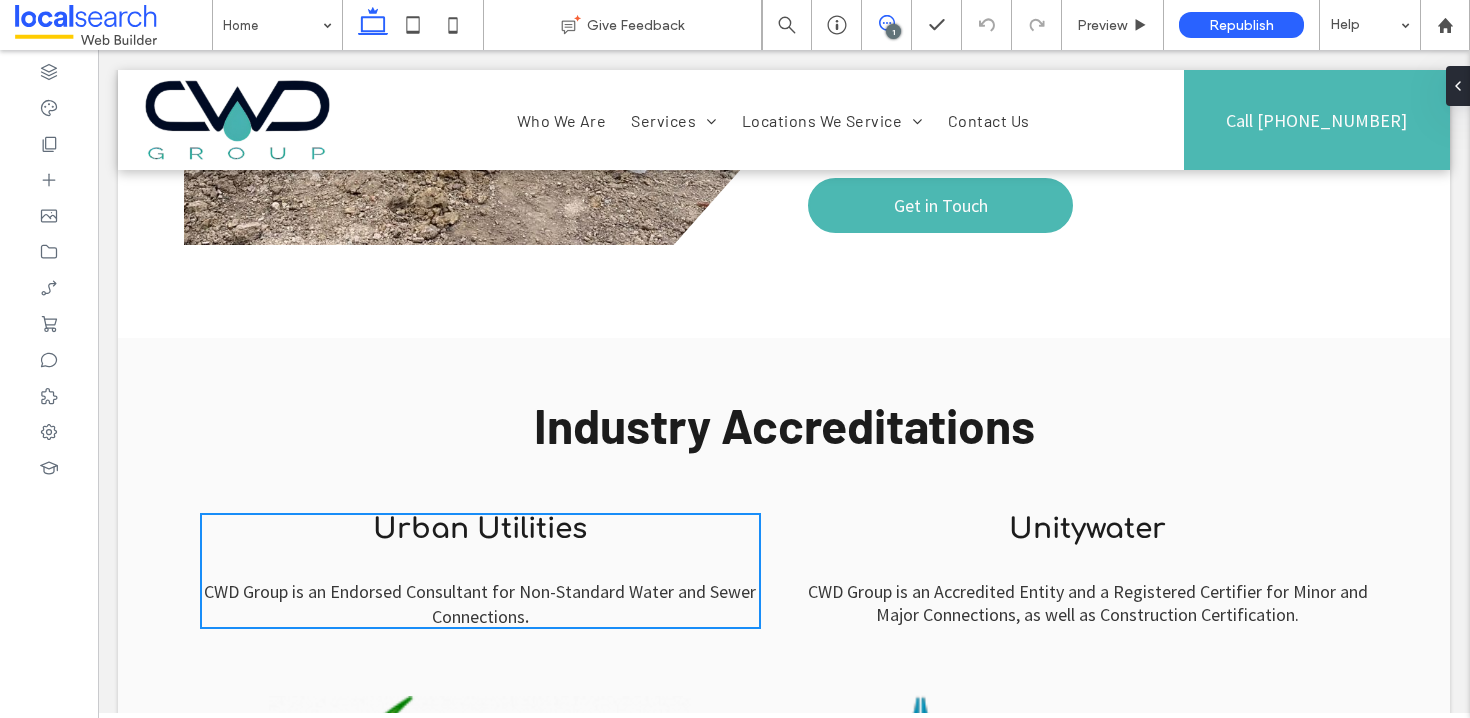 click at bounding box center [886, 23] 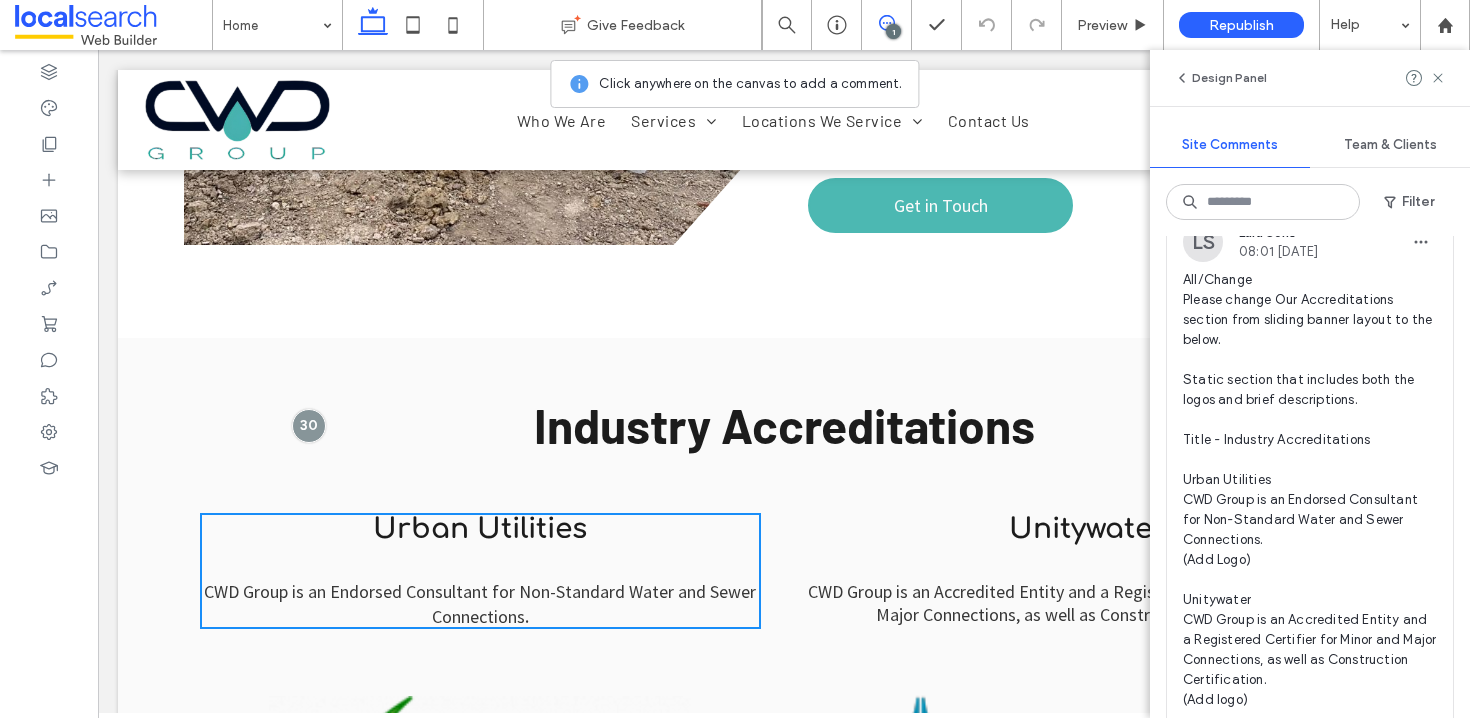 scroll, scrollTop: 0, scrollLeft: 0, axis: both 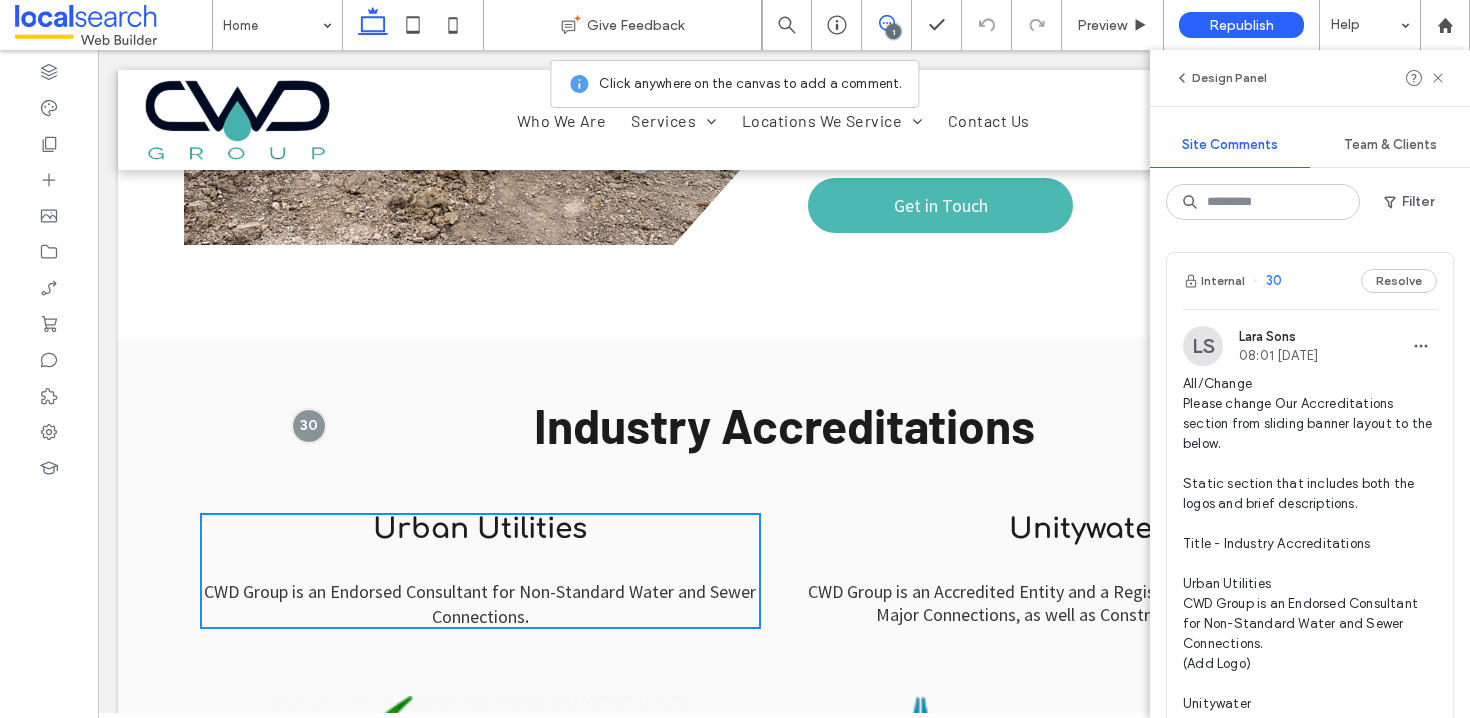 click on "Resolve" at bounding box center (1399, 281) 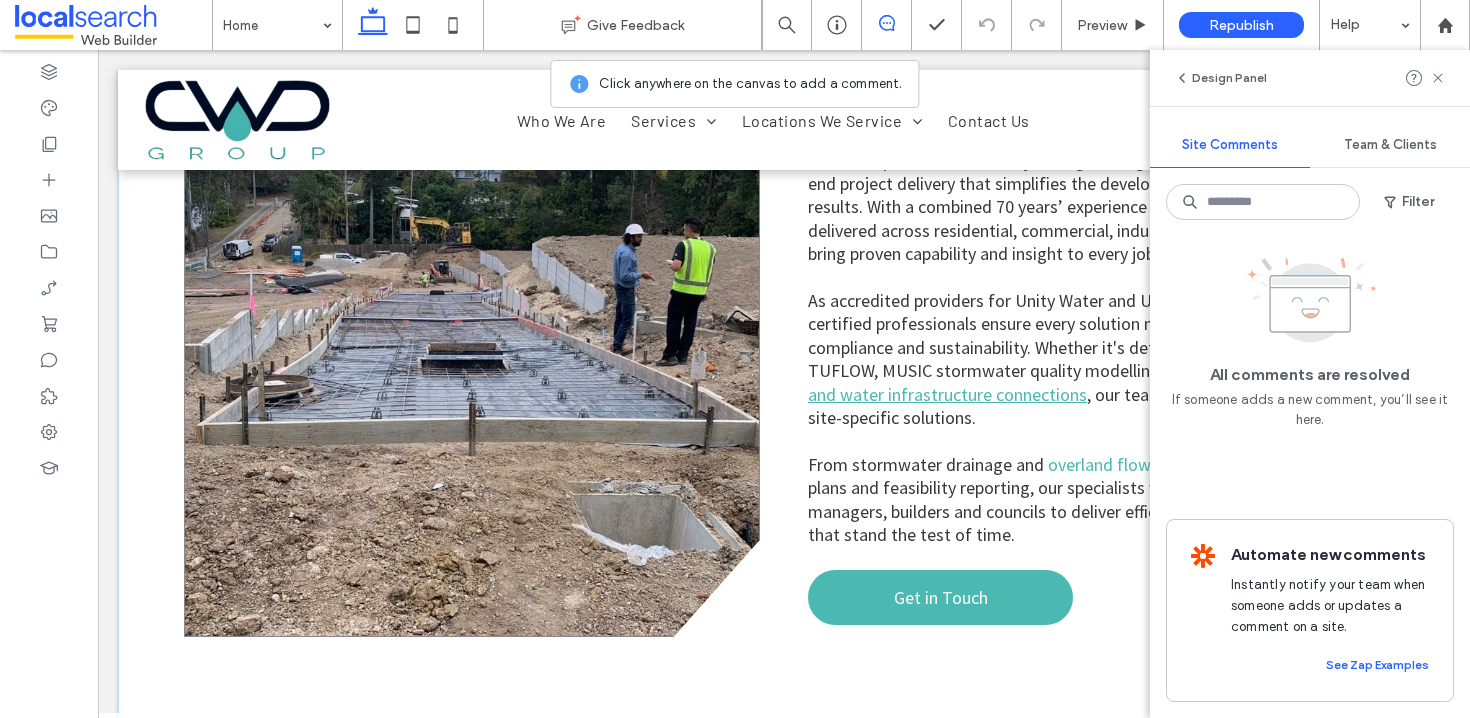 scroll, scrollTop: 3661, scrollLeft: 0, axis: vertical 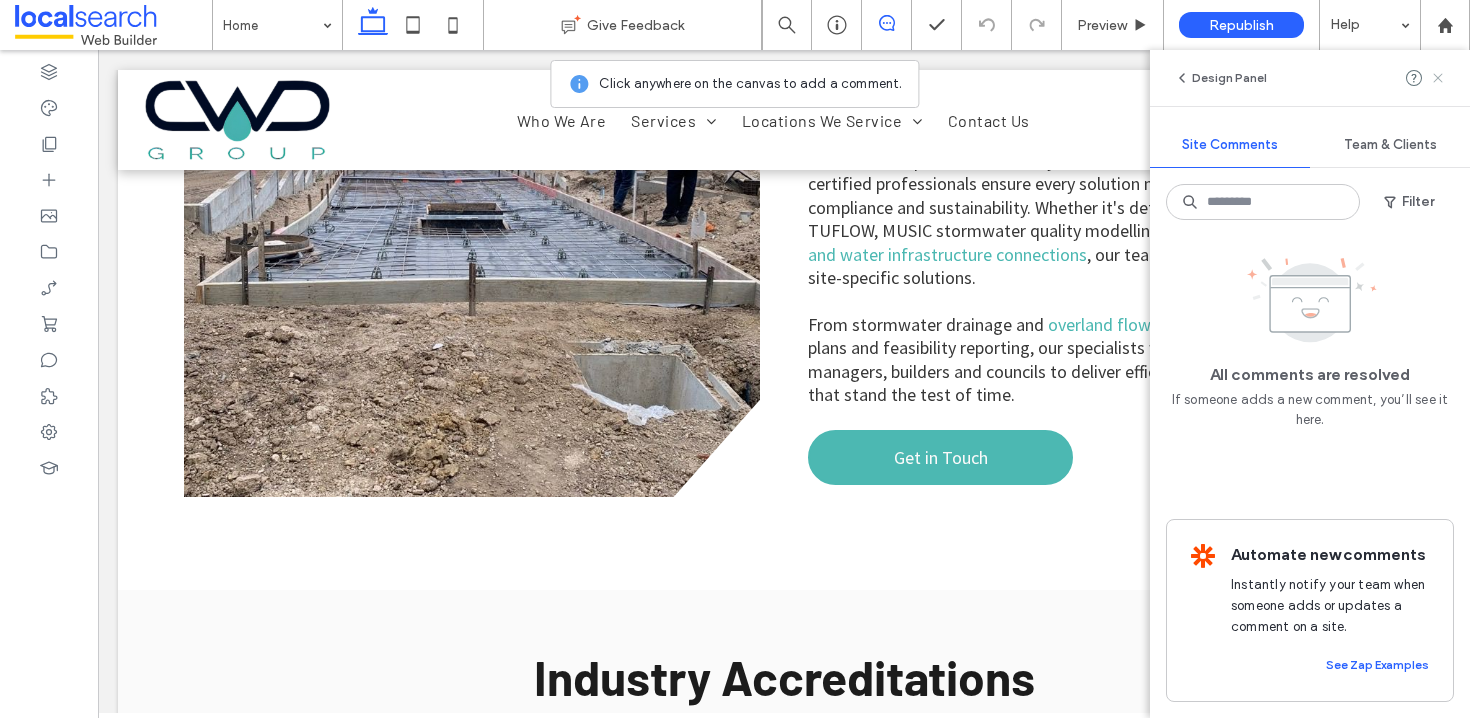 click 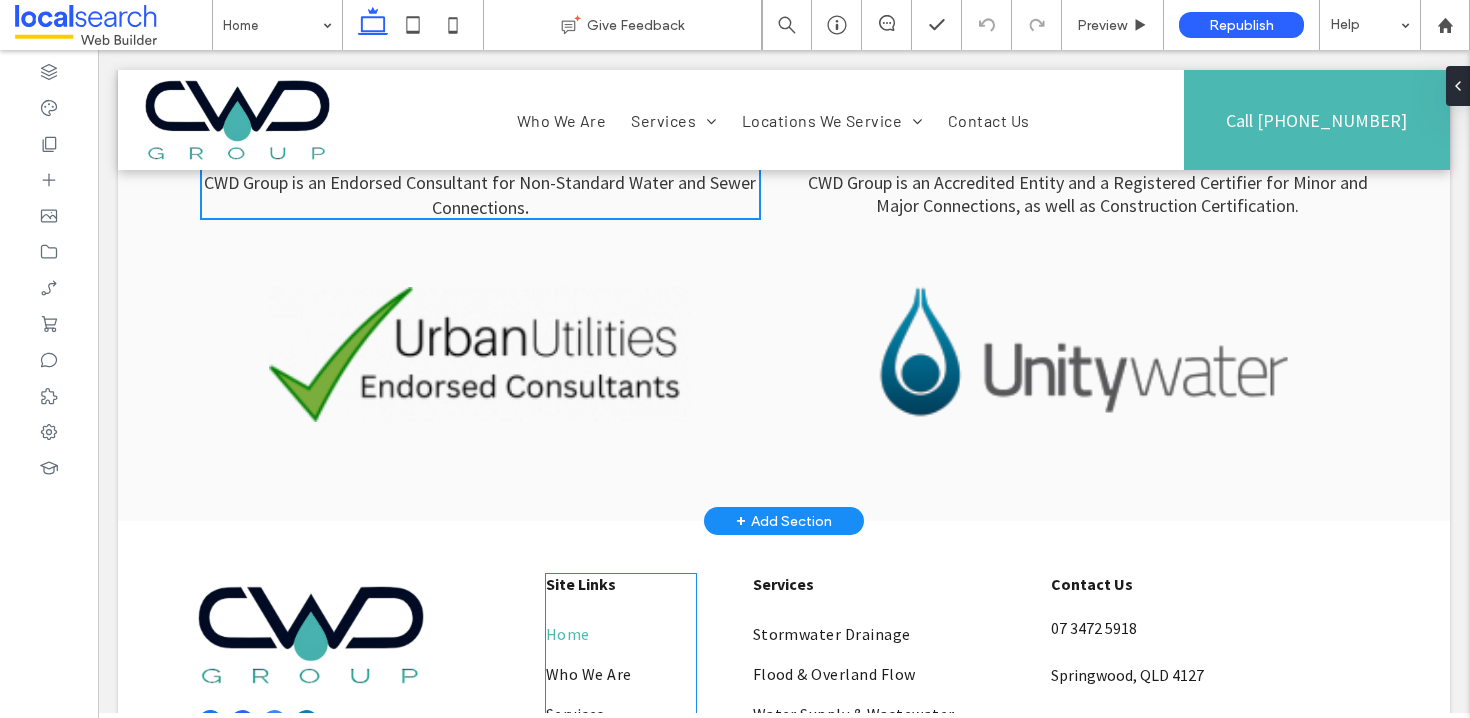 scroll, scrollTop: 3891, scrollLeft: 0, axis: vertical 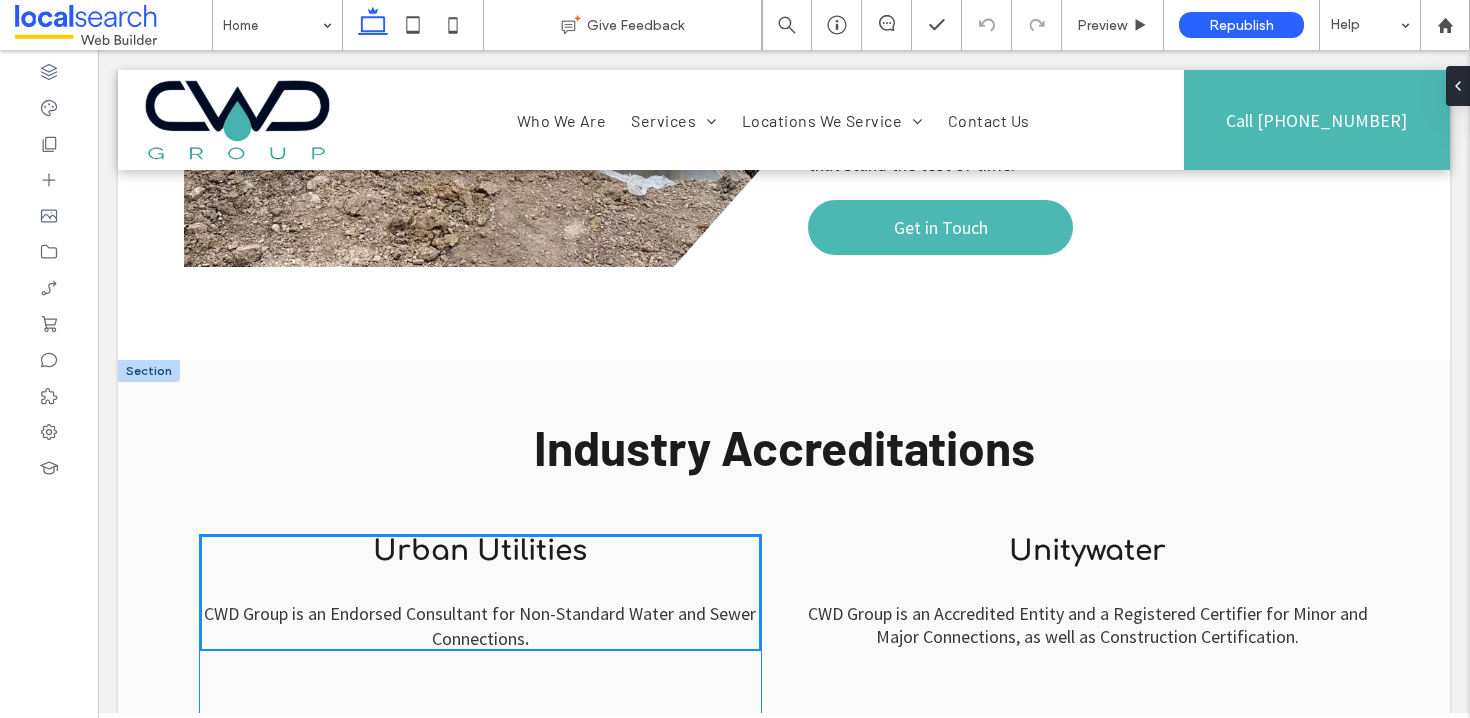 click on "Urban Utilities" at bounding box center [480, 551] 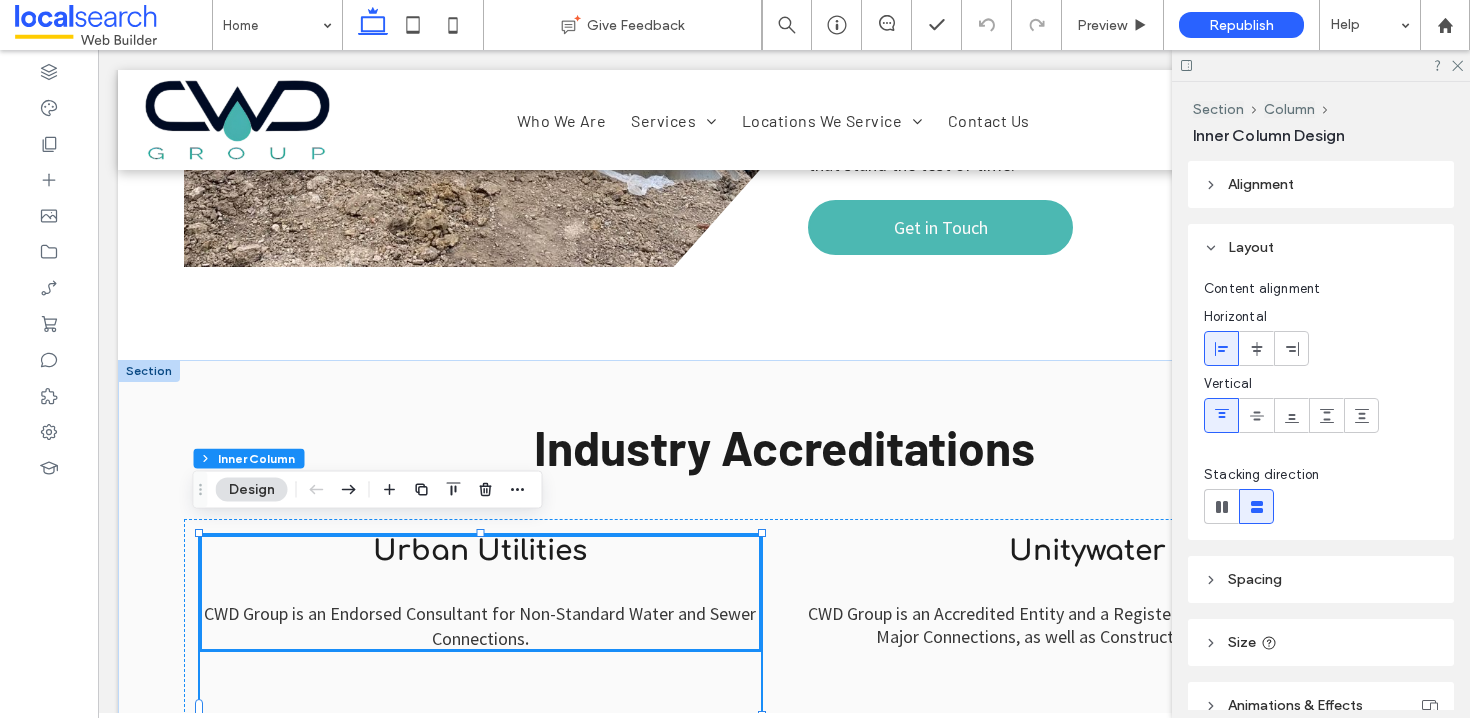 click on "Urban Utilities" at bounding box center (480, 551) 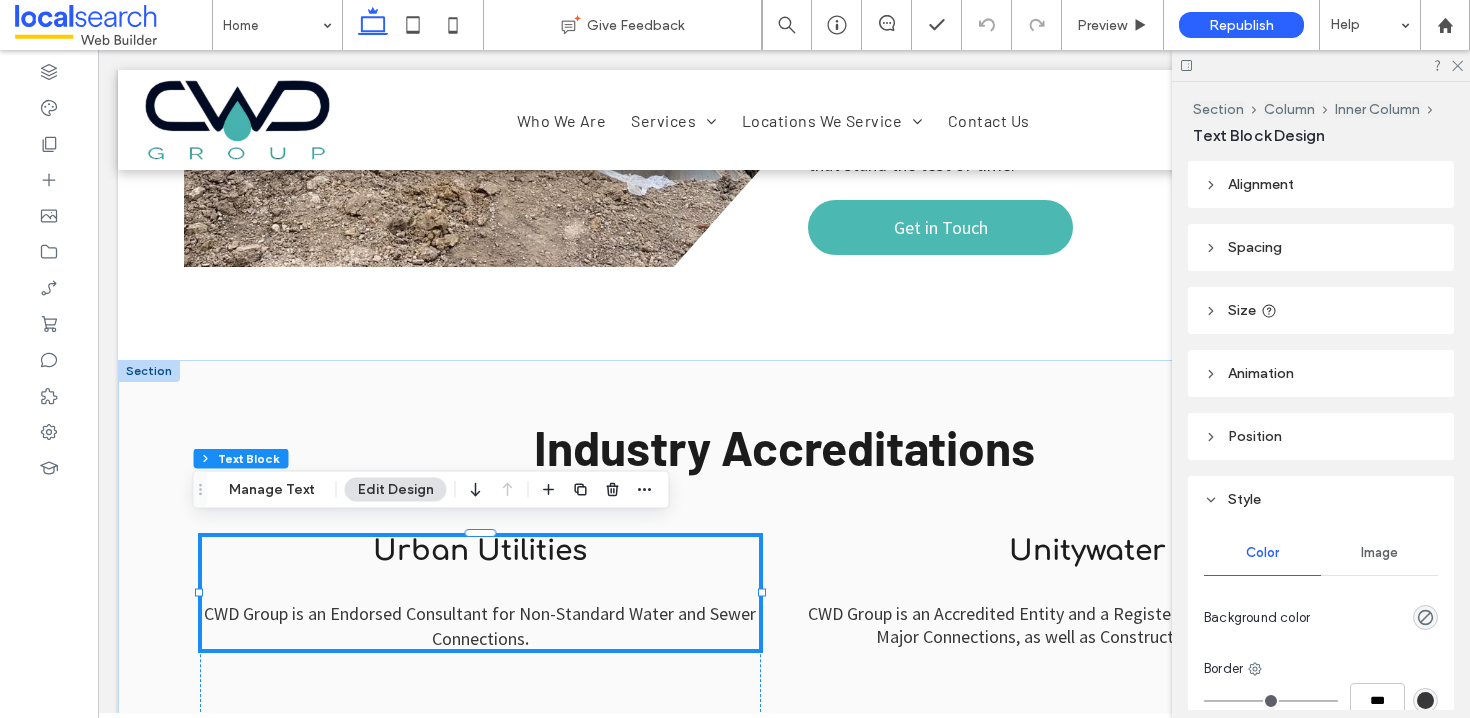 click on "Urban Utilities" at bounding box center [480, 551] 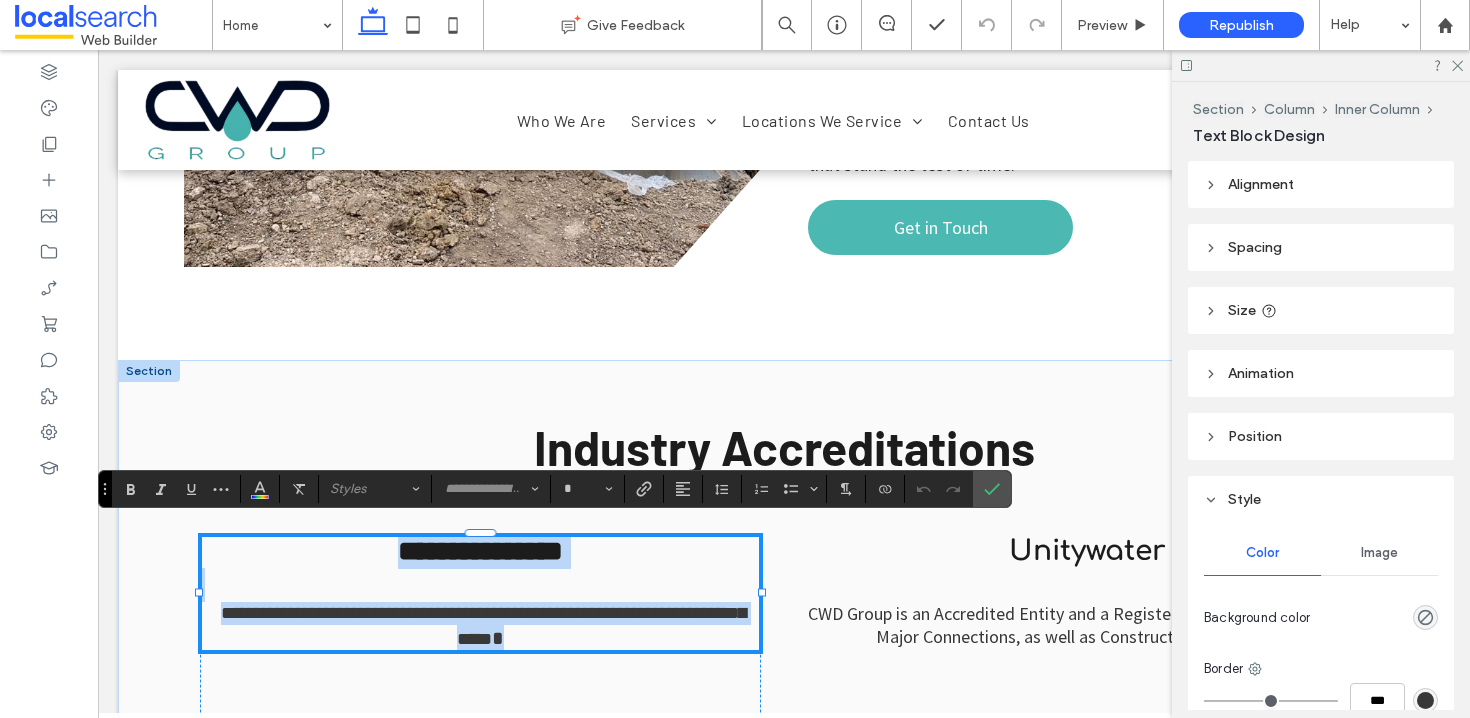 click on "**********" at bounding box center [480, 551] 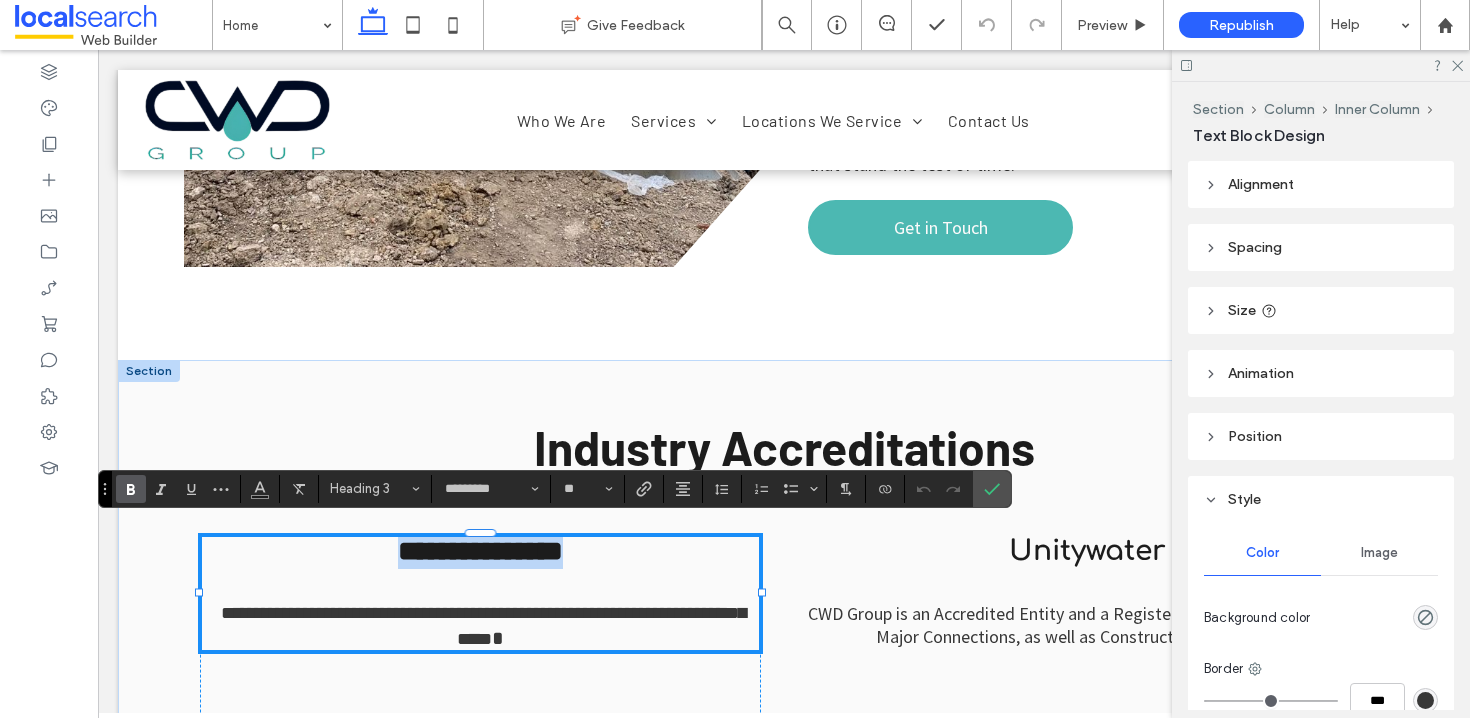 drag, startPoint x: 596, startPoint y: 536, endPoint x: 381, endPoint y: 527, distance: 215.1883 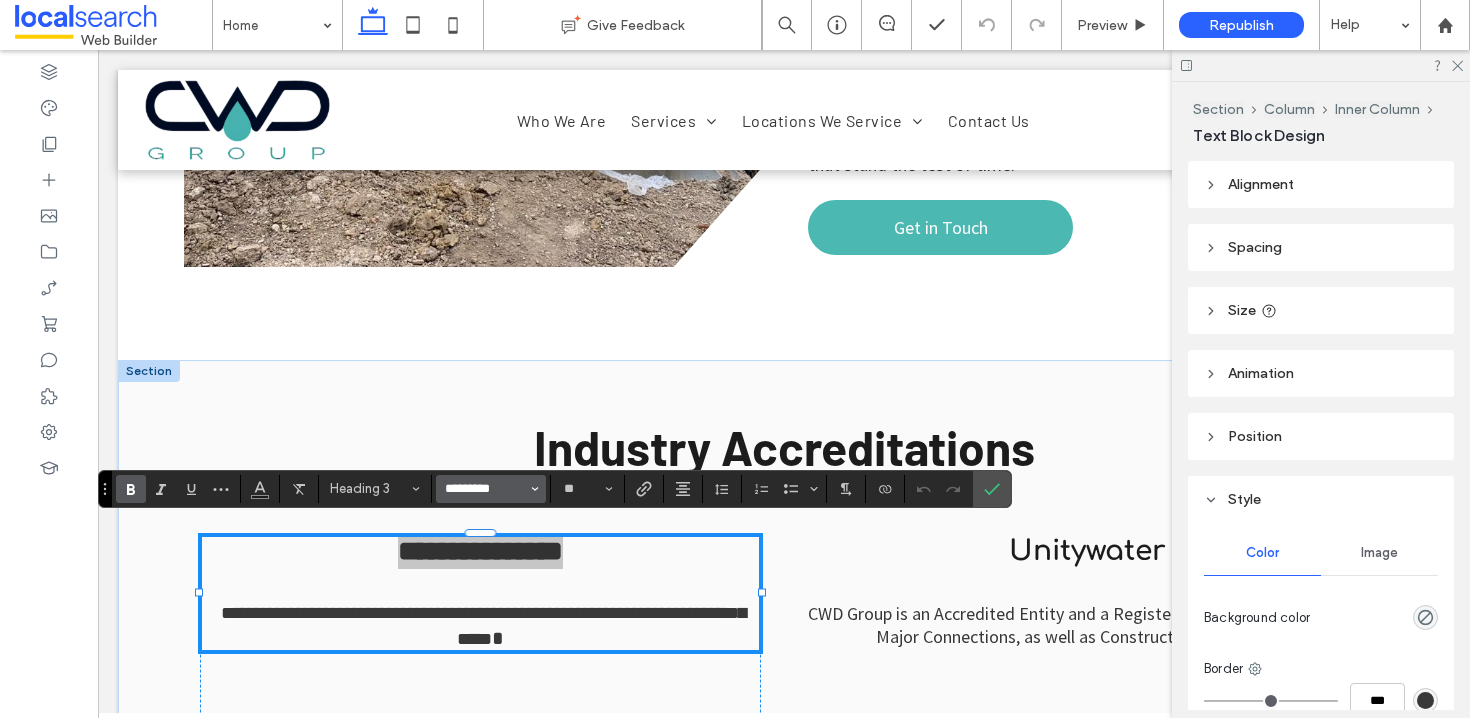 click on "*********" at bounding box center (485, 489) 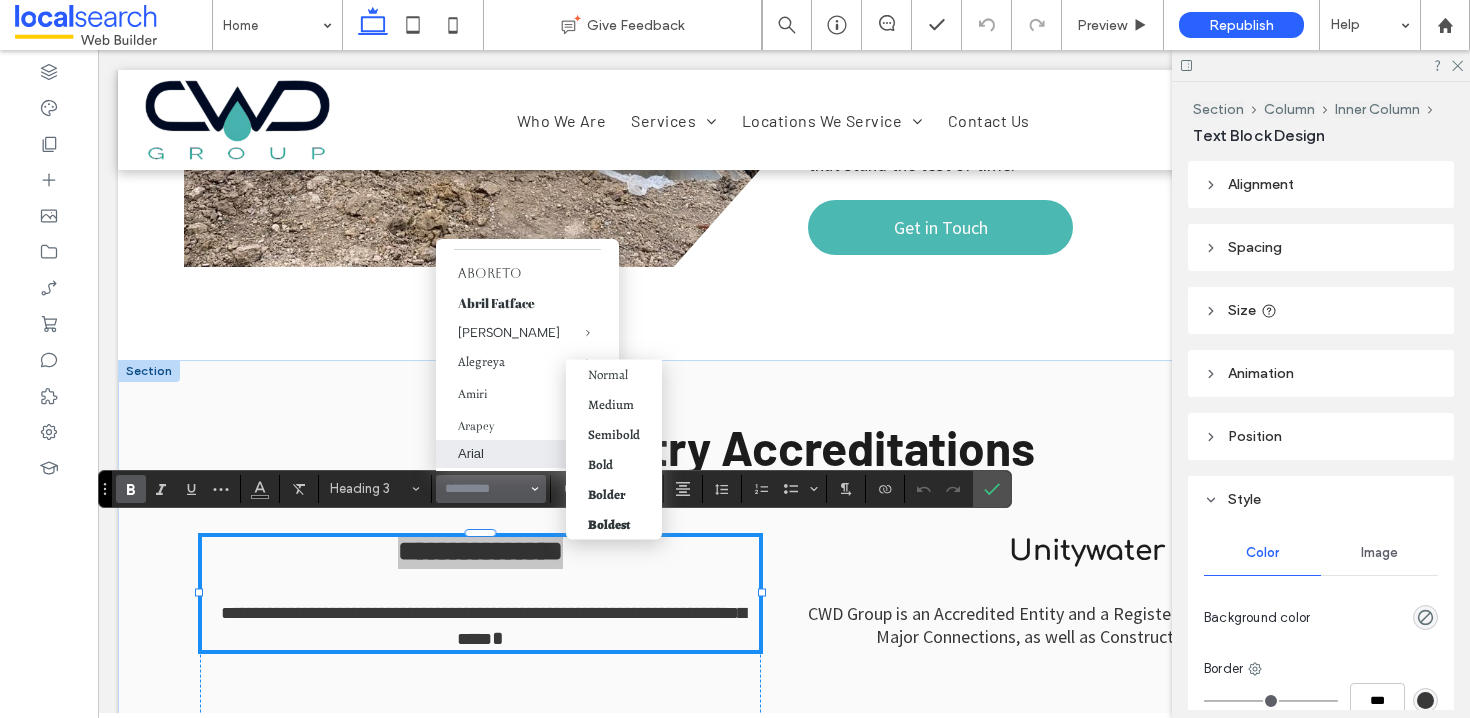 scroll, scrollTop: 85, scrollLeft: 0, axis: vertical 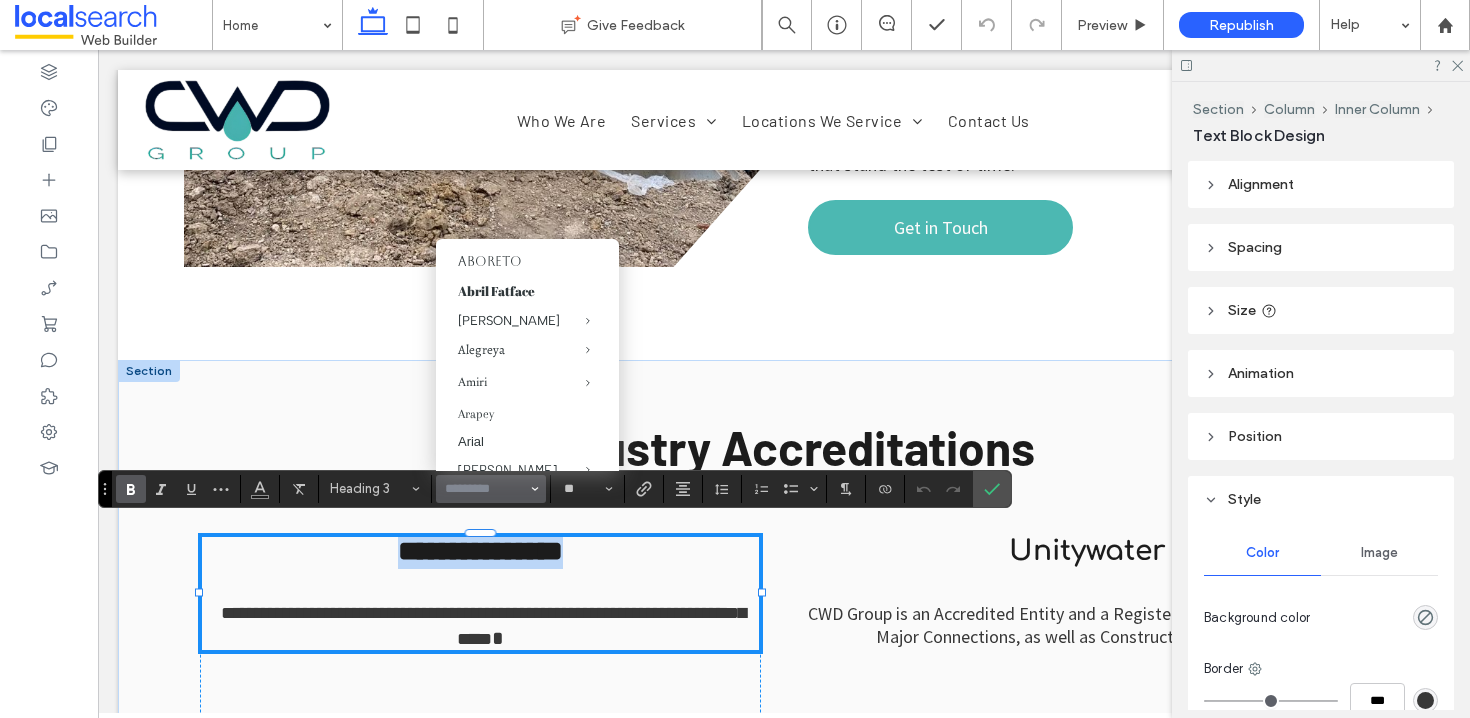 click at bounding box center [480, 585] 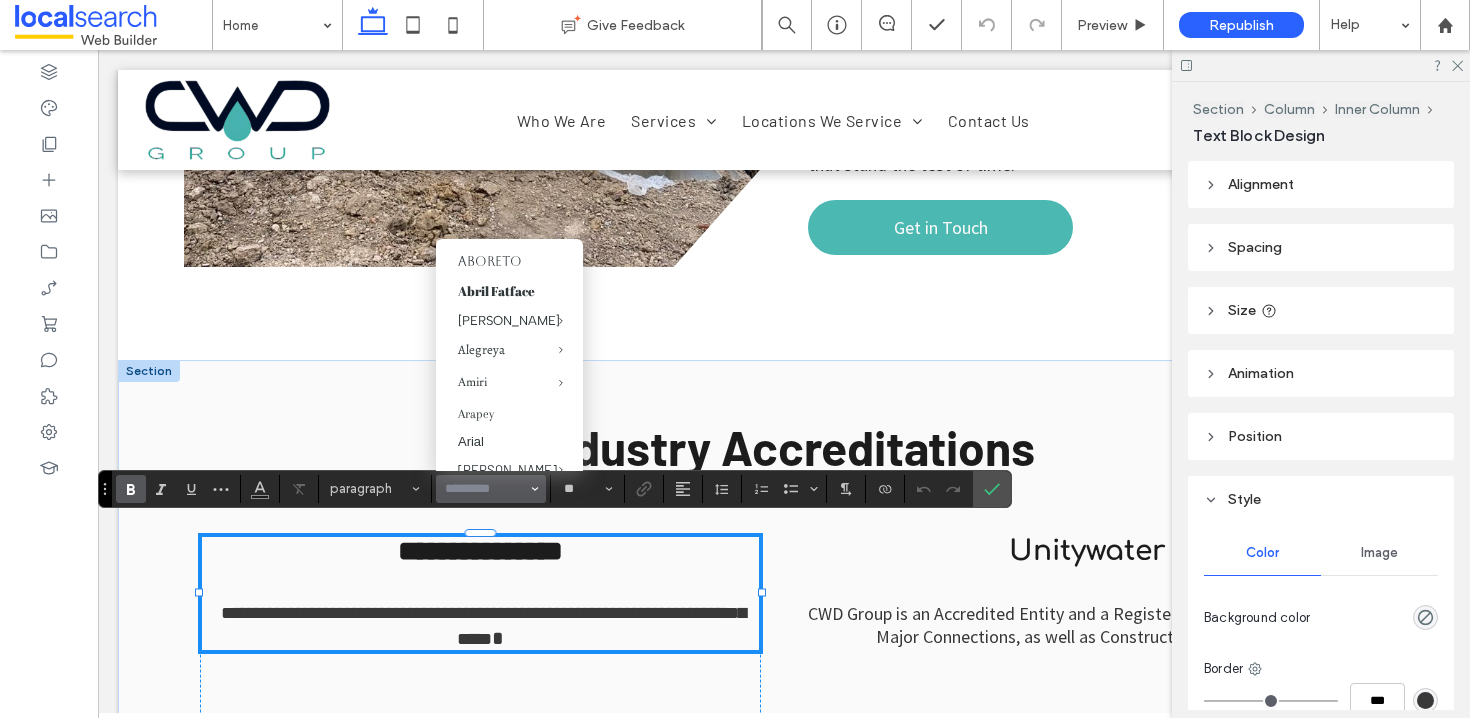 type on "*********" 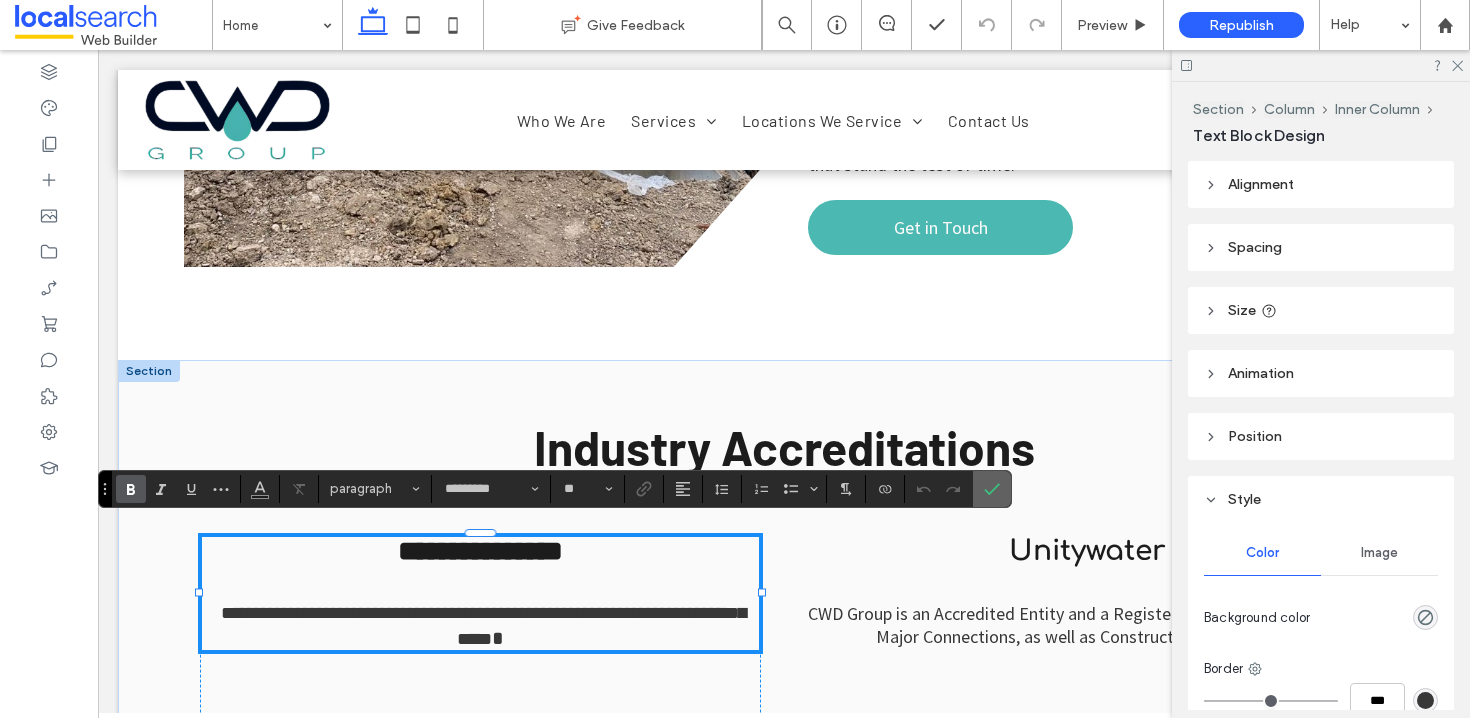 click 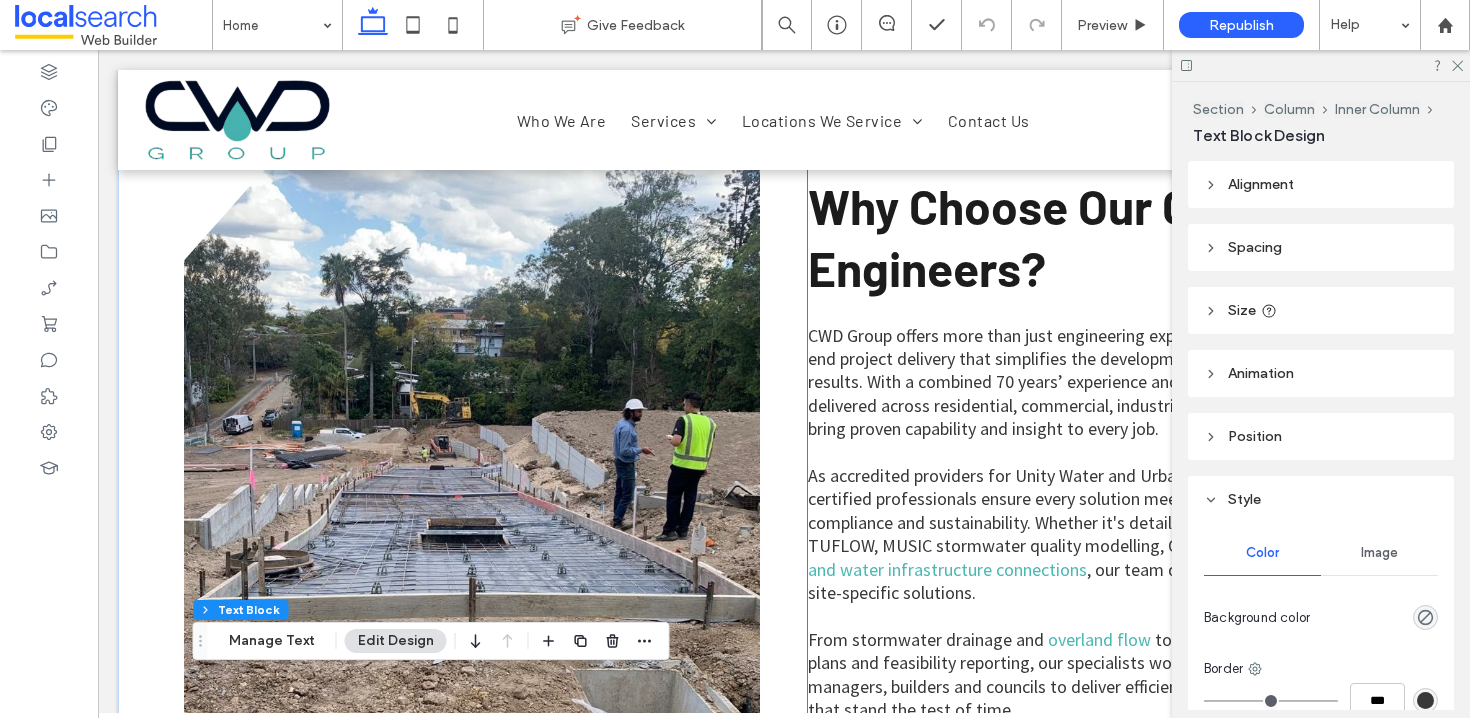scroll, scrollTop: 3185, scrollLeft: 0, axis: vertical 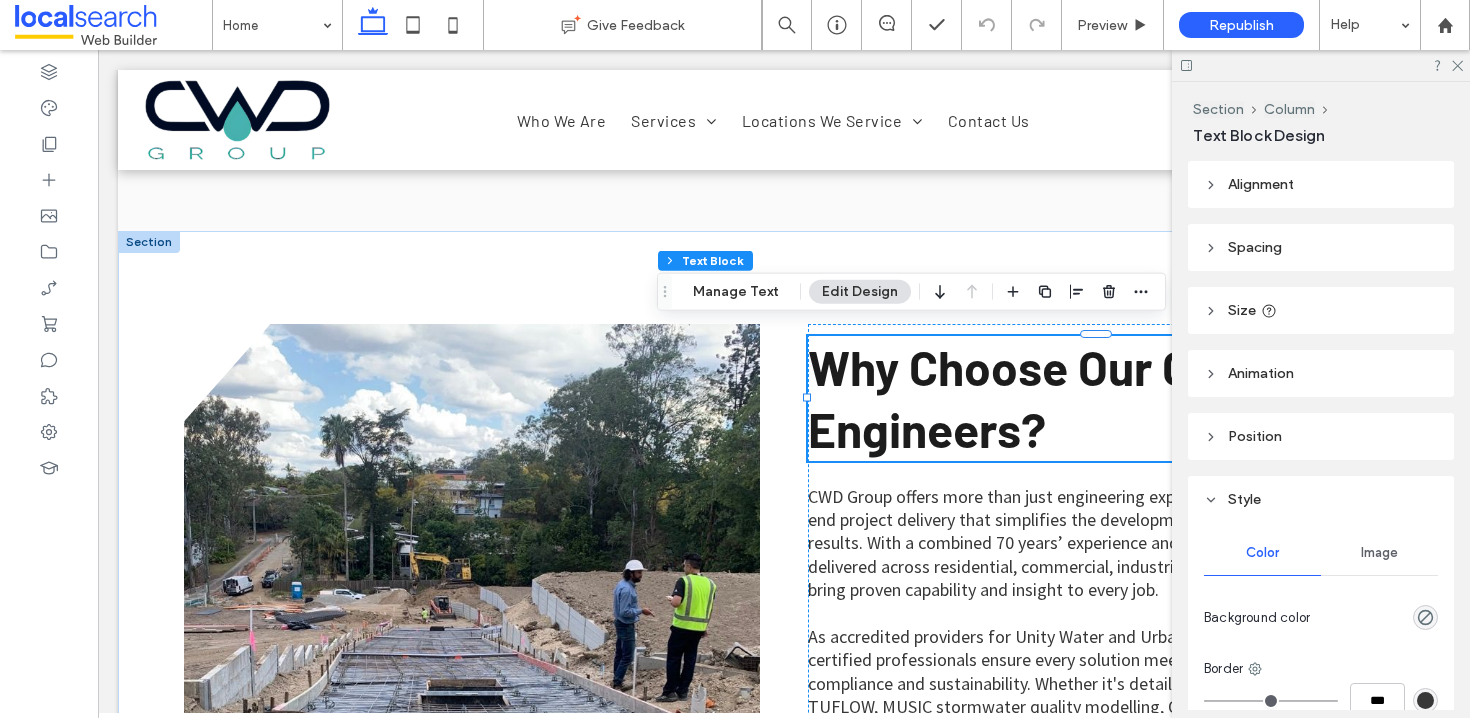 click on "Why Choose Our Civil Engineers?" at bounding box center (1030, 398) 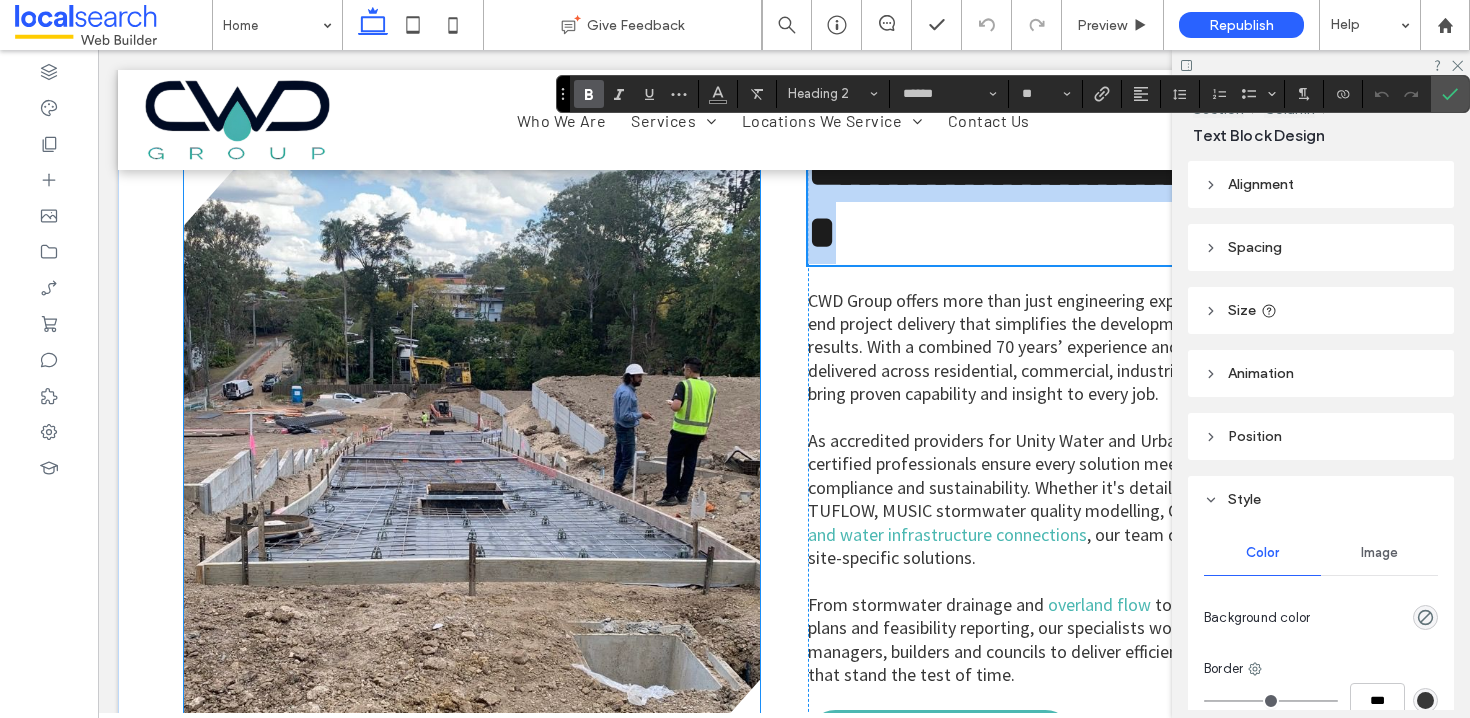 scroll, scrollTop: 3838, scrollLeft: 0, axis: vertical 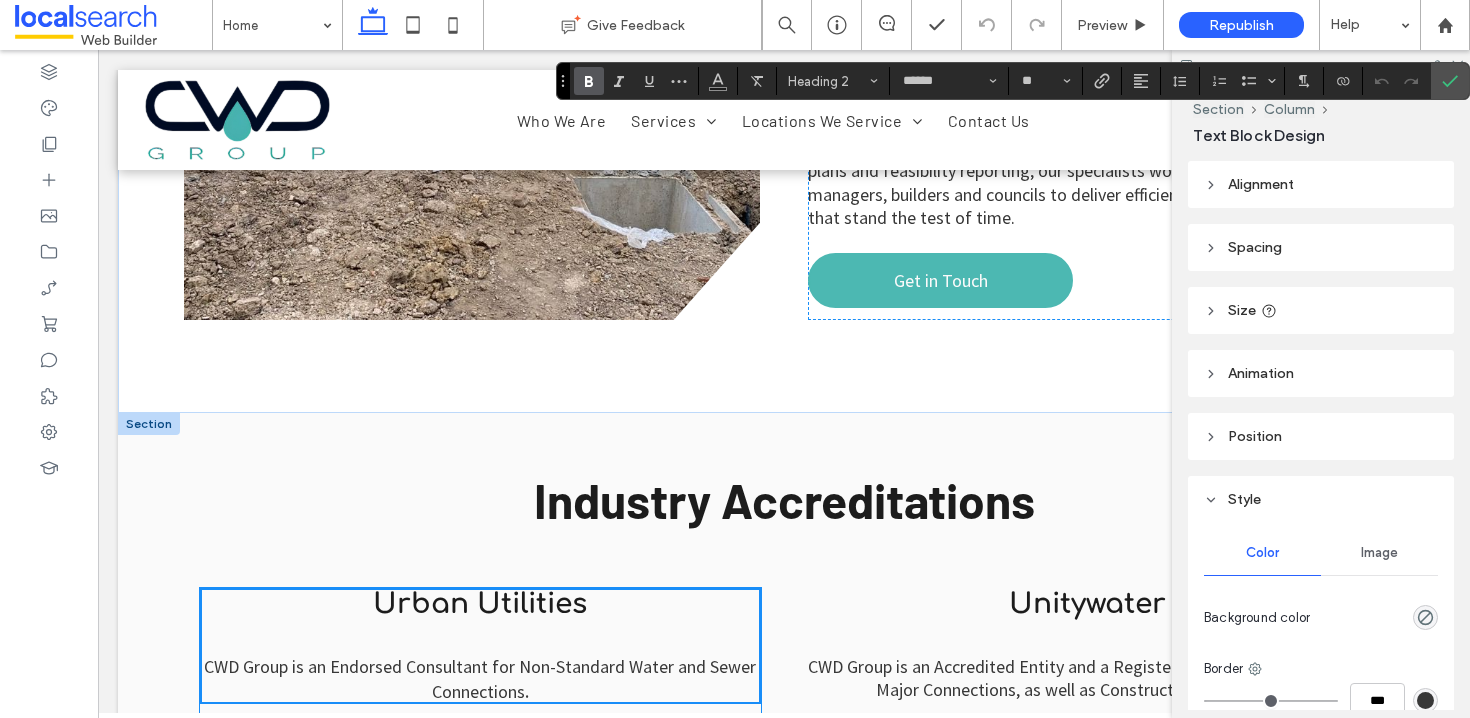 click on "Urban Utilities" at bounding box center (480, 604) 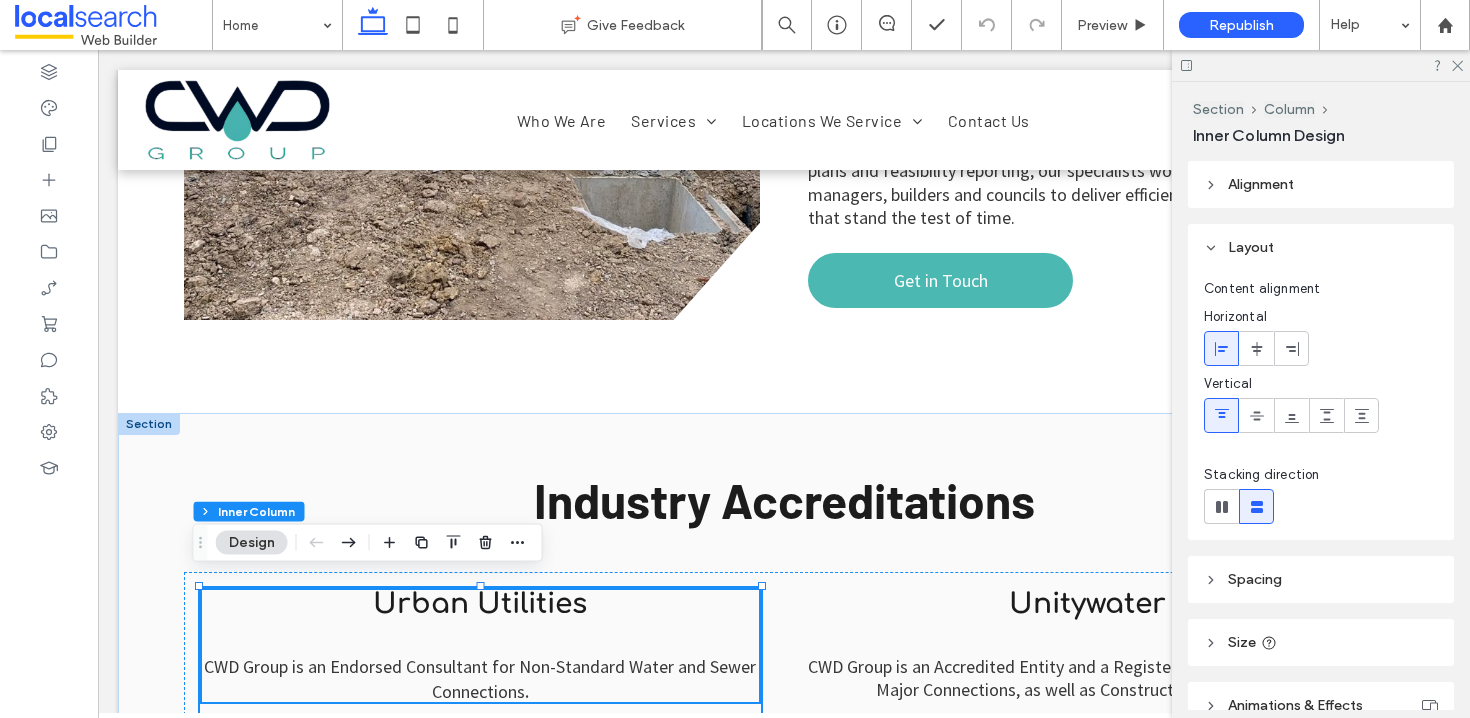 click on "Urban Utilities" at bounding box center [480, 604] 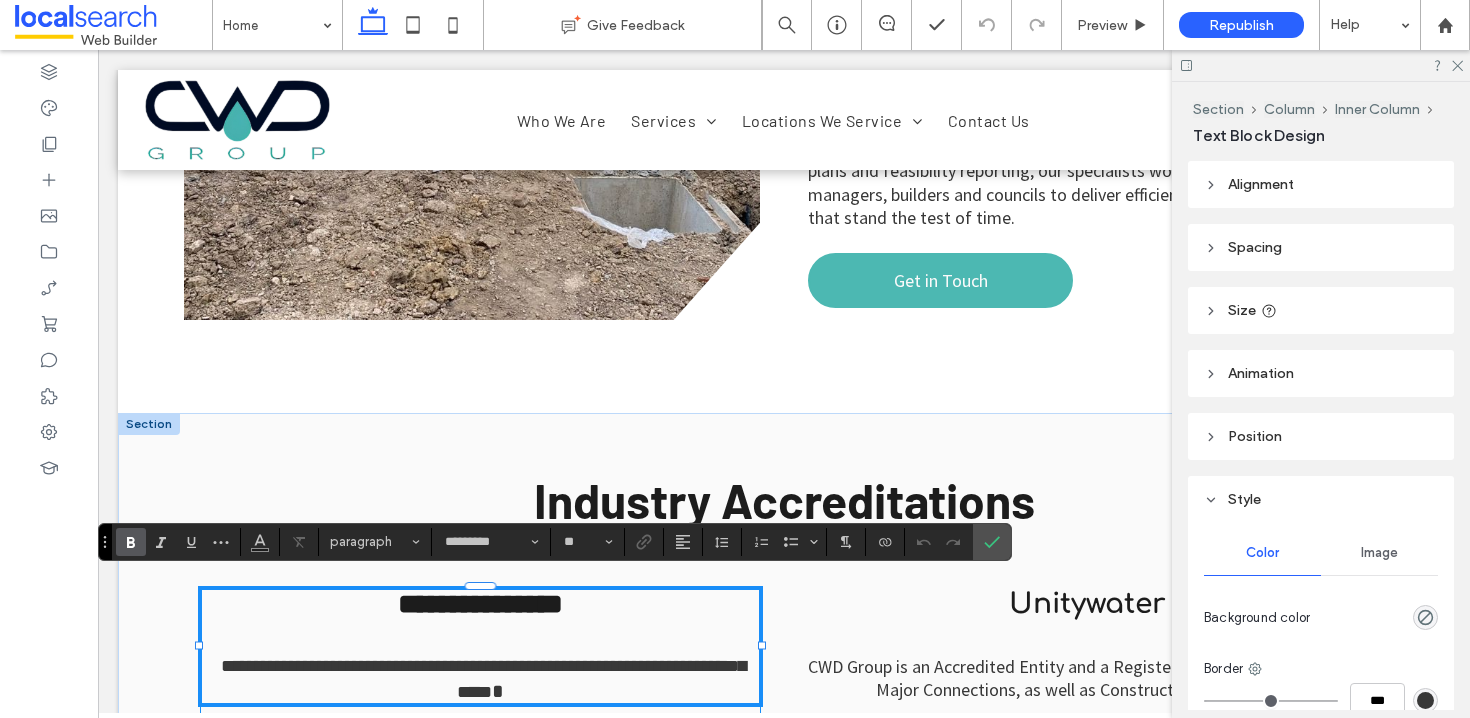 click on "**********" at bounding box center (480, 604) 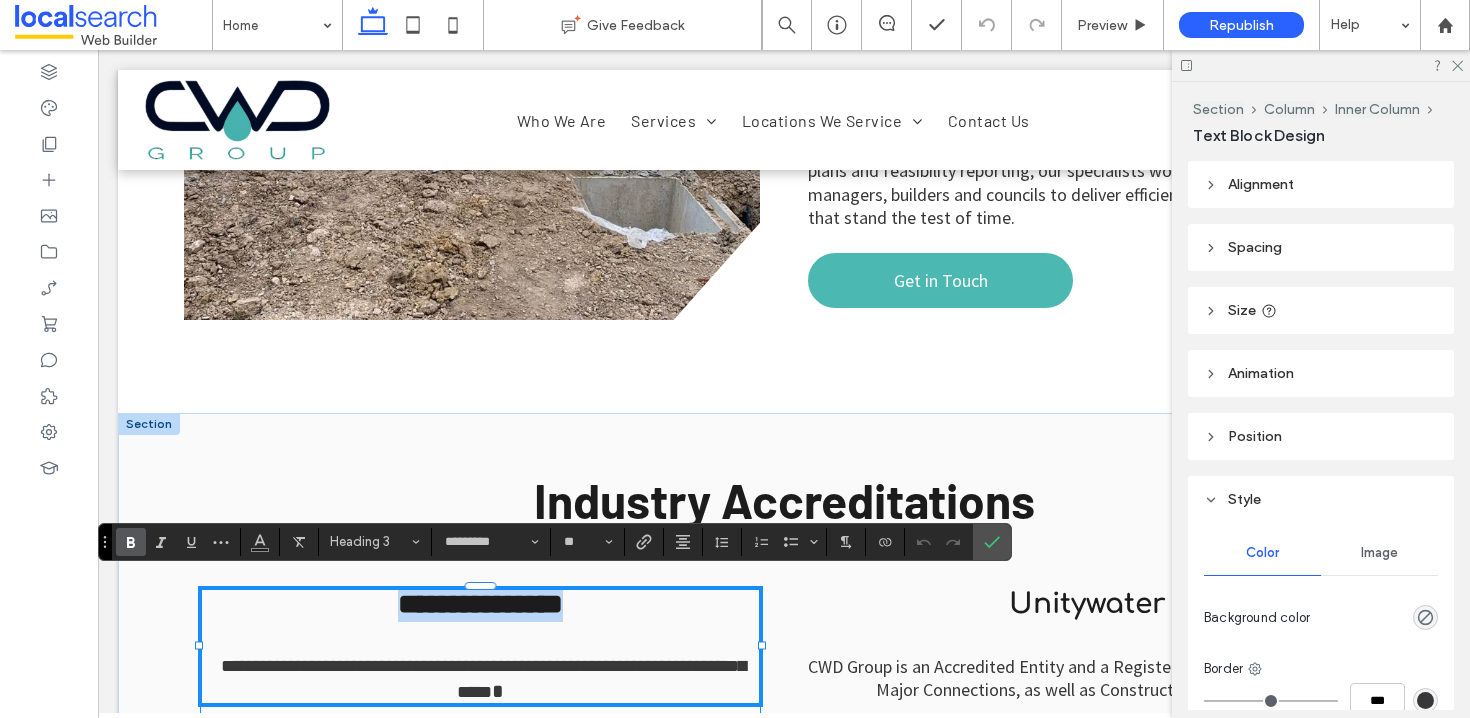 drag, startPoint x: 582, startPoint y: 596, endPoint x: 380, endPoint y: 593, distance: 202.02228 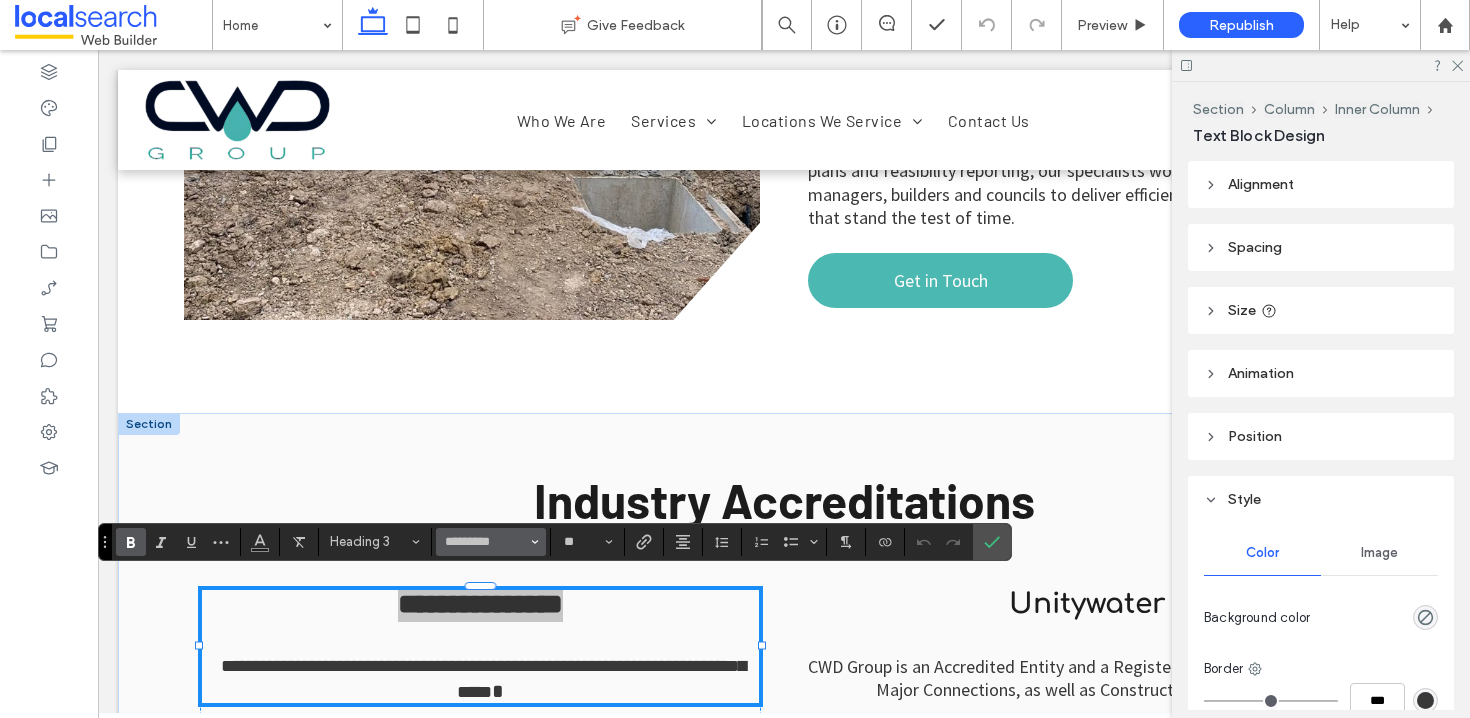 click on "*********" at bounding box center [485, 542] 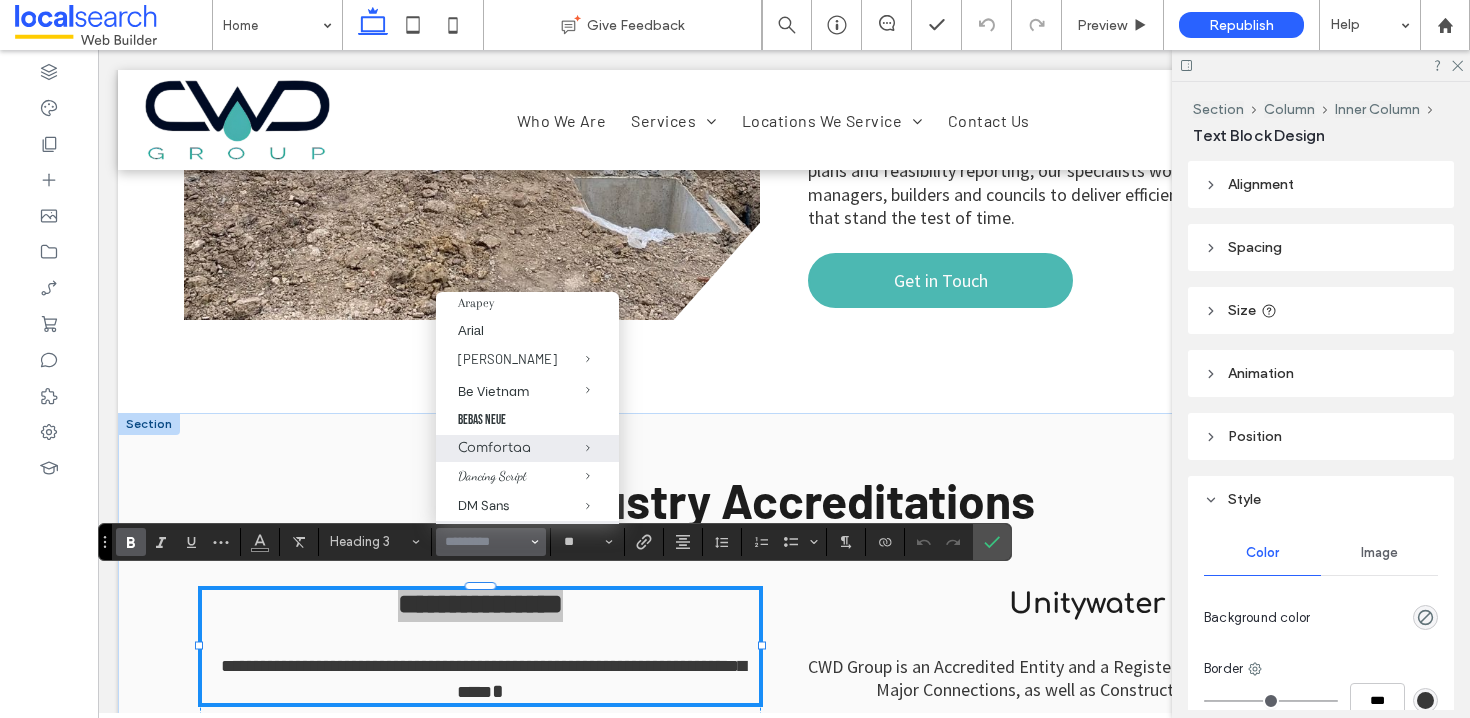 scroll, scrollTop: 245, scrollLeft: 0, axis: vertical 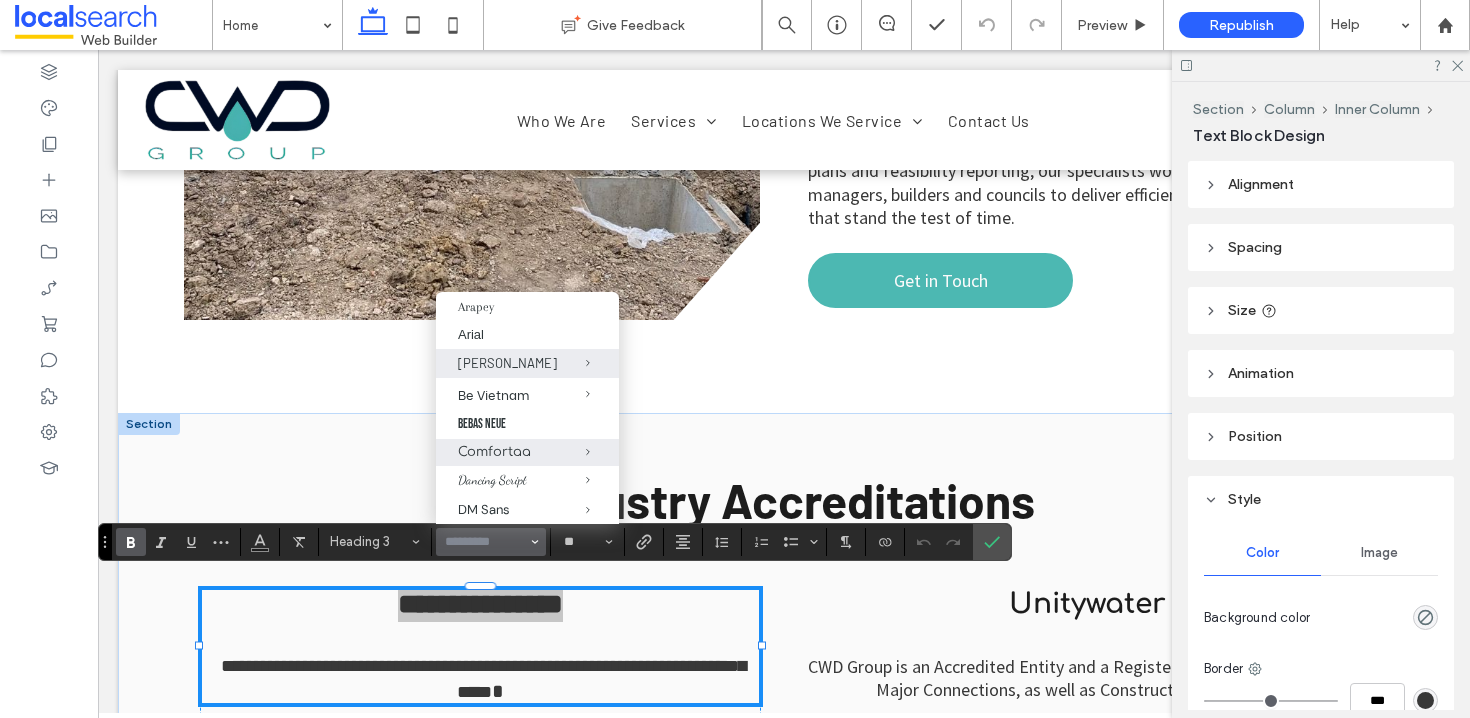 click on "[PERSON_NAME]" at bounding box center (527, 363) 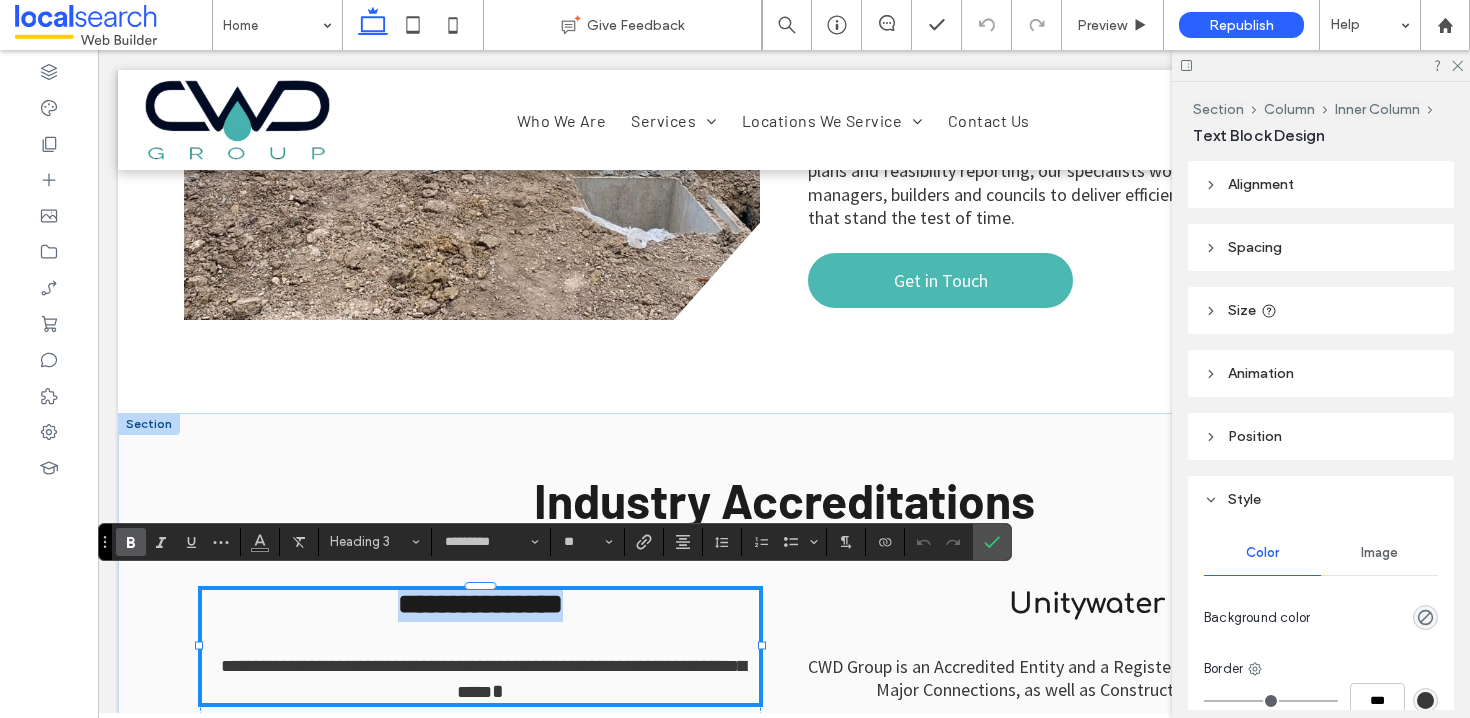 type on "******" 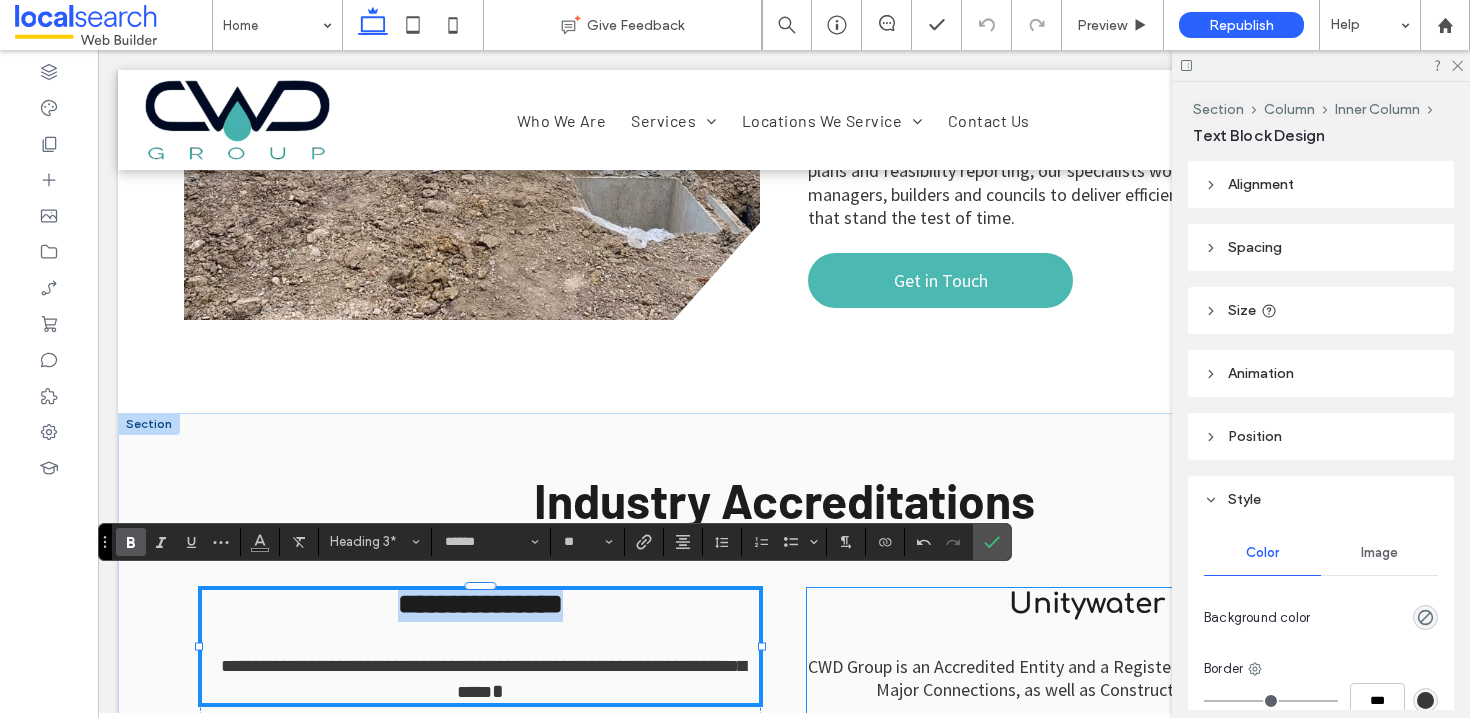click on "Unitywater" at bounding box center (1087, 604) 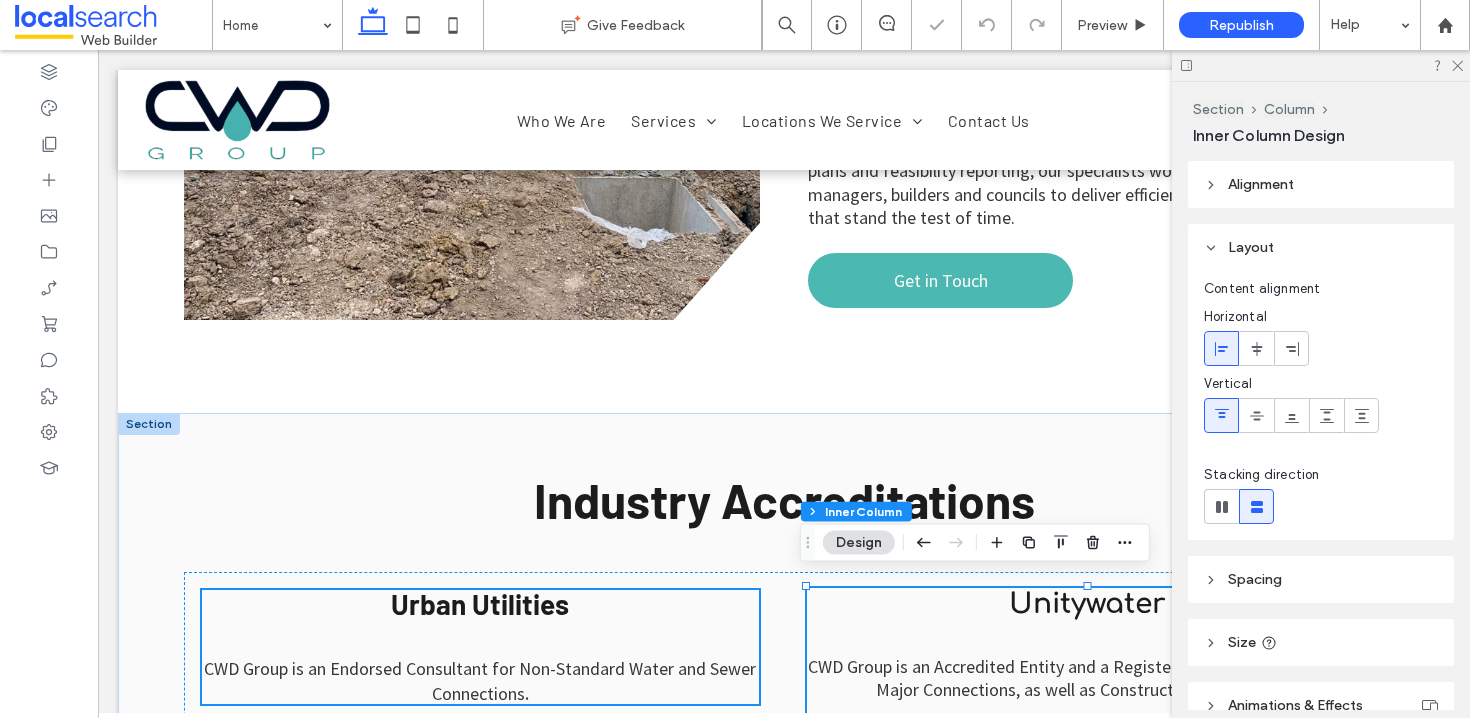click on "Unitywater" at bounding box center [1087, 604] 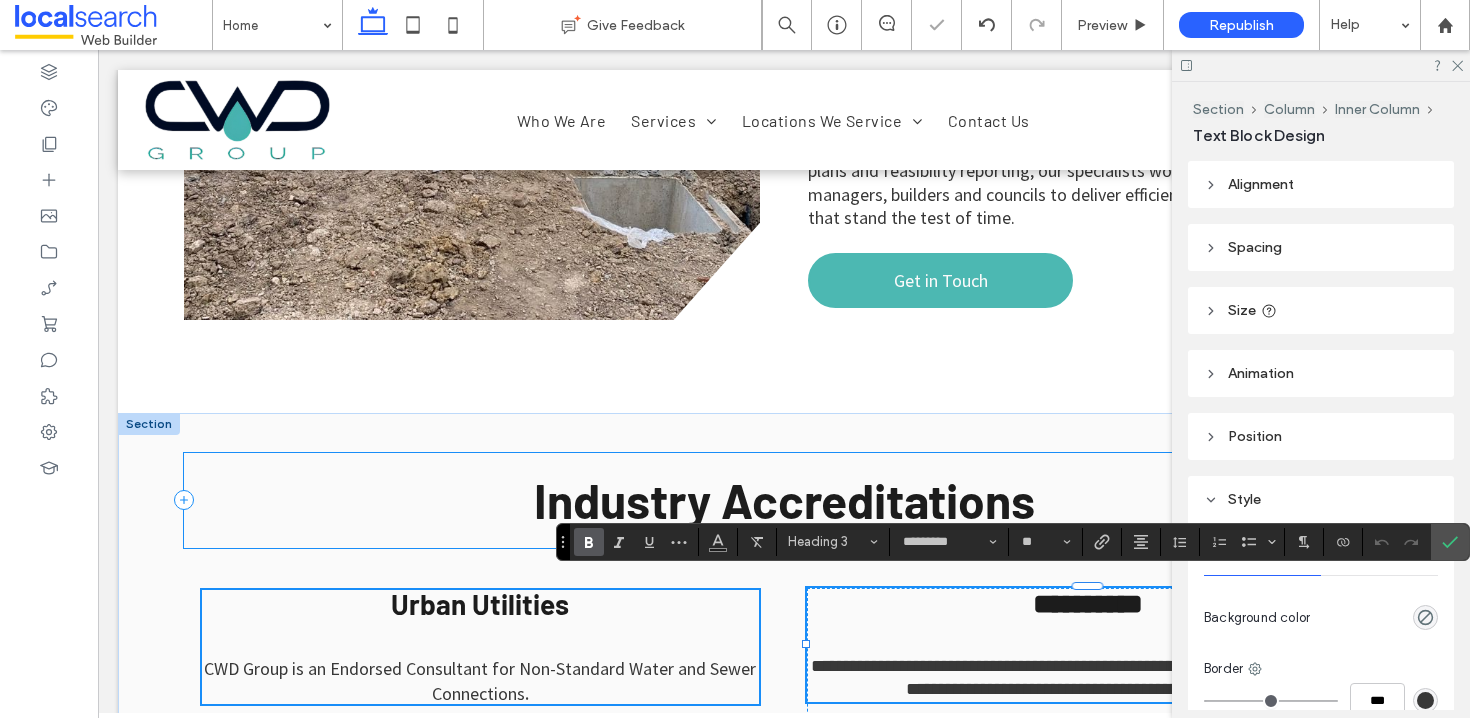 click on "Industry Accreditations" at bounding box center [784, 500] 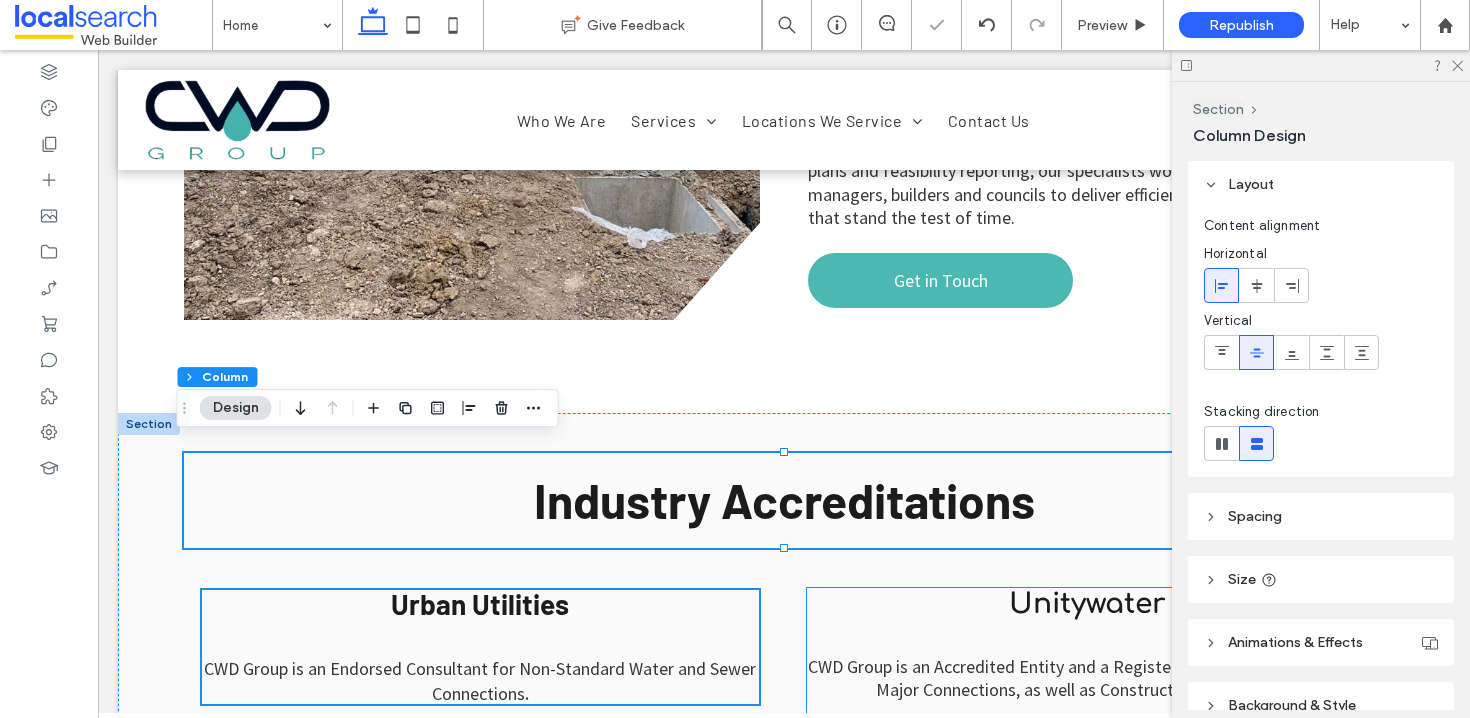 click on "Unitywater" at bounding box center (1087, 605) 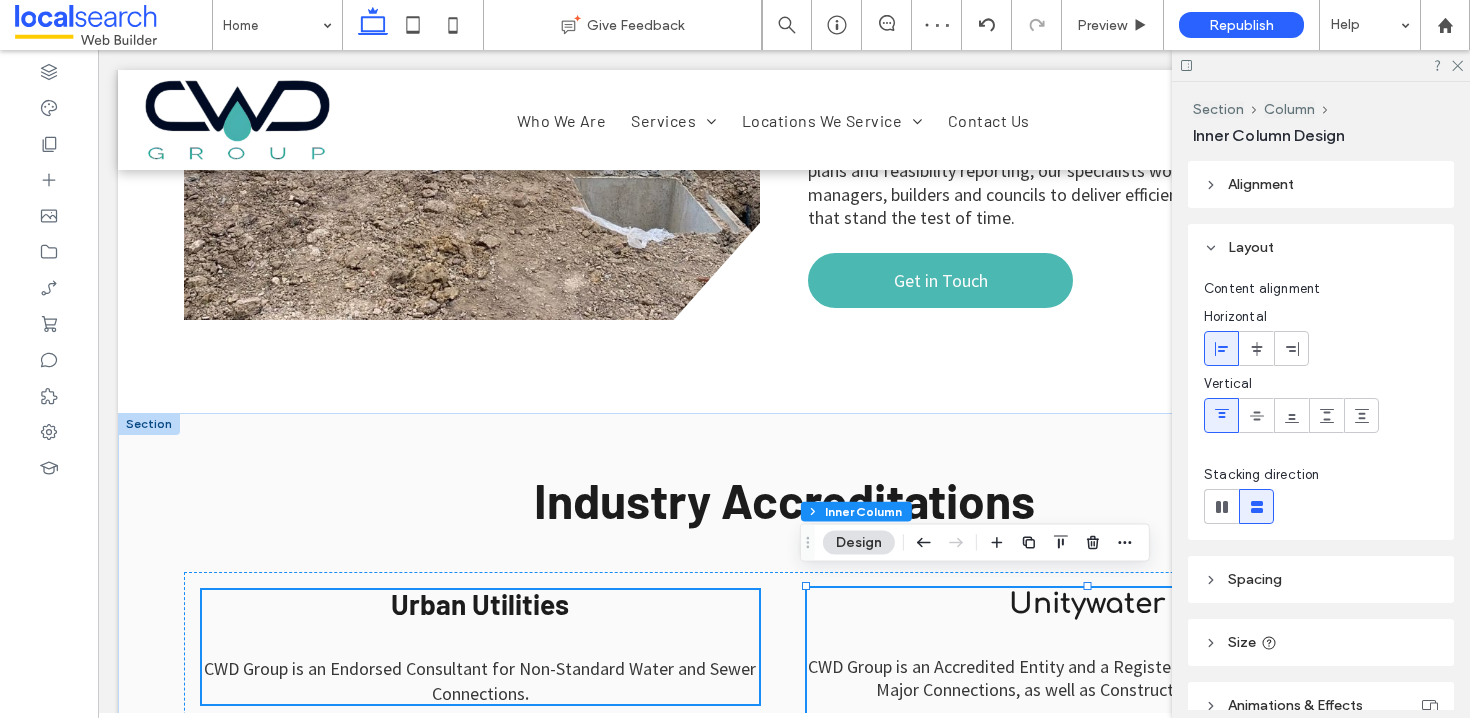 click on "Unitywater" at bounding box center (1087, 605) 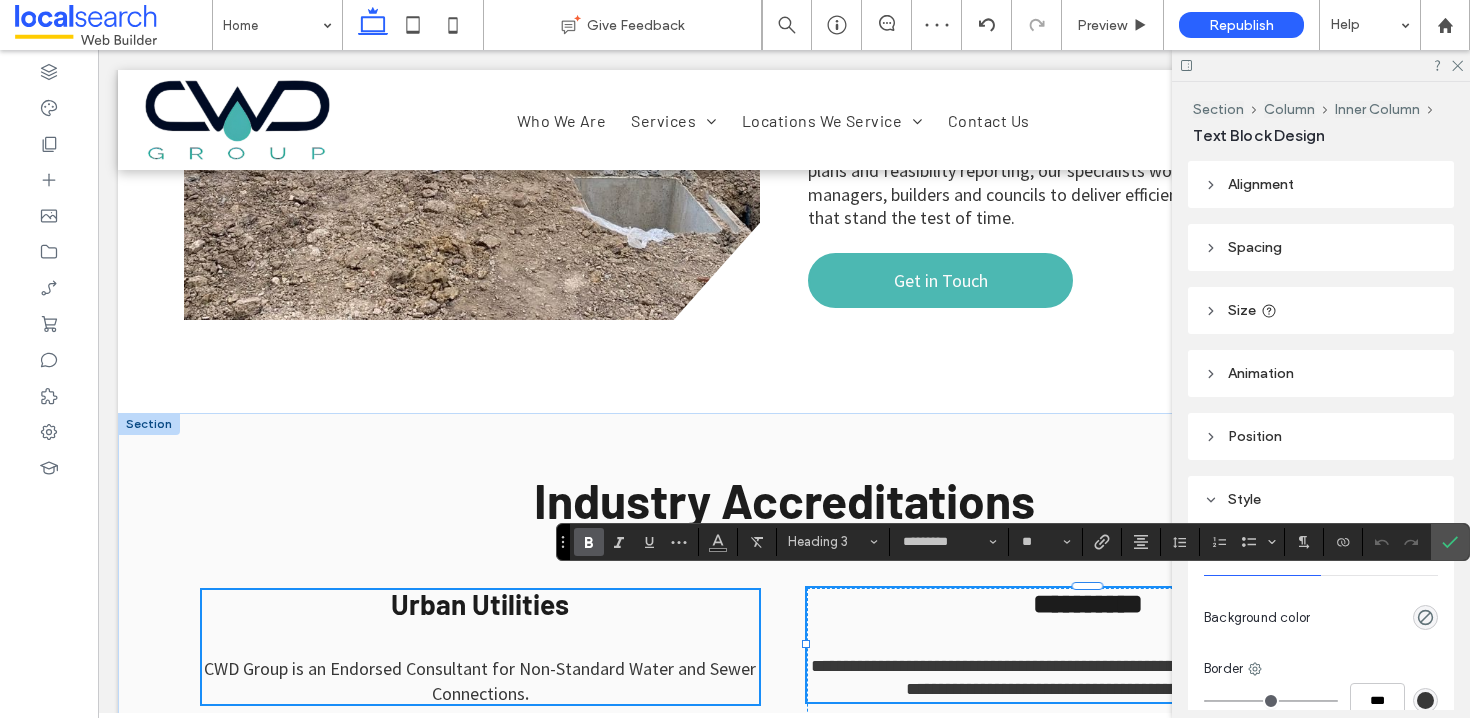 click on "**********" at bounding box center [1088, 604] 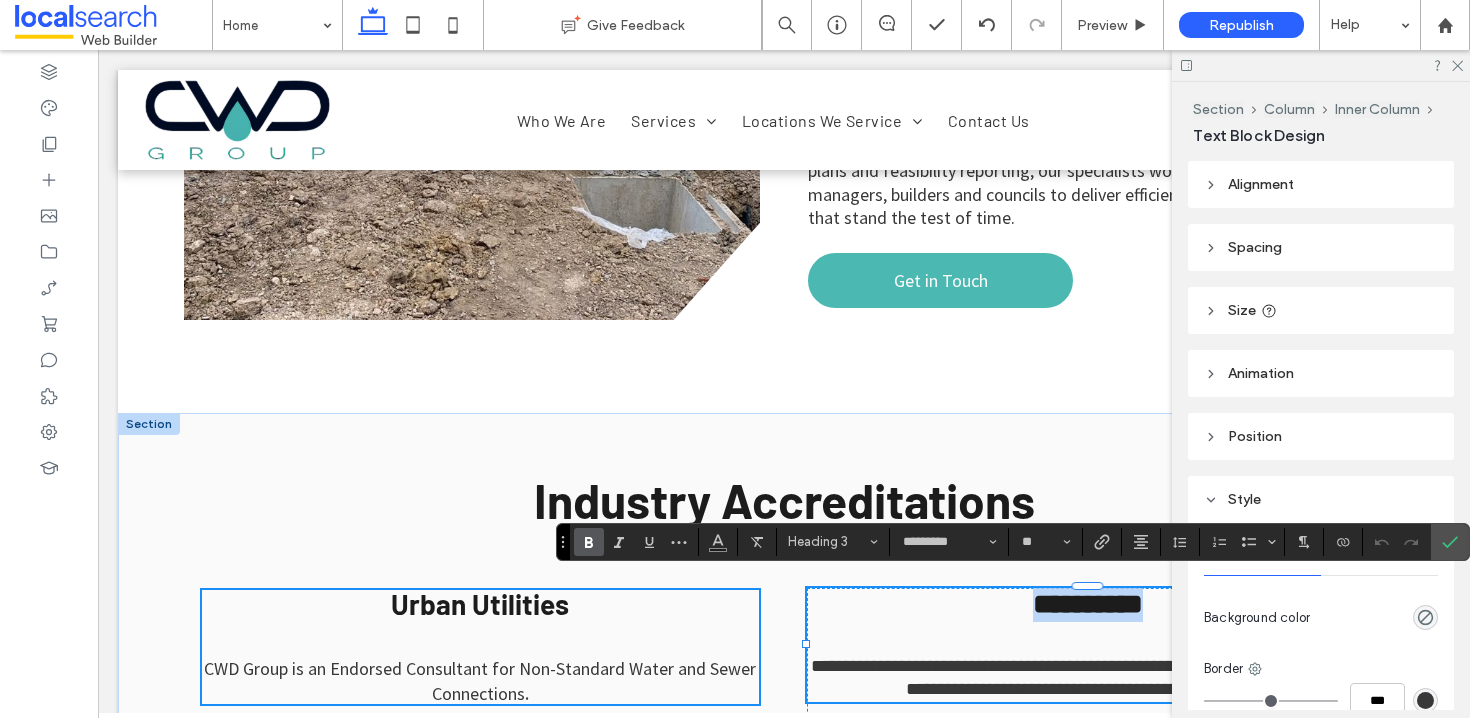 drag, startPoint x: 1162, startPoint y: 591, endPoint x: 1012, endPoint y: 592, distance: 150.00333 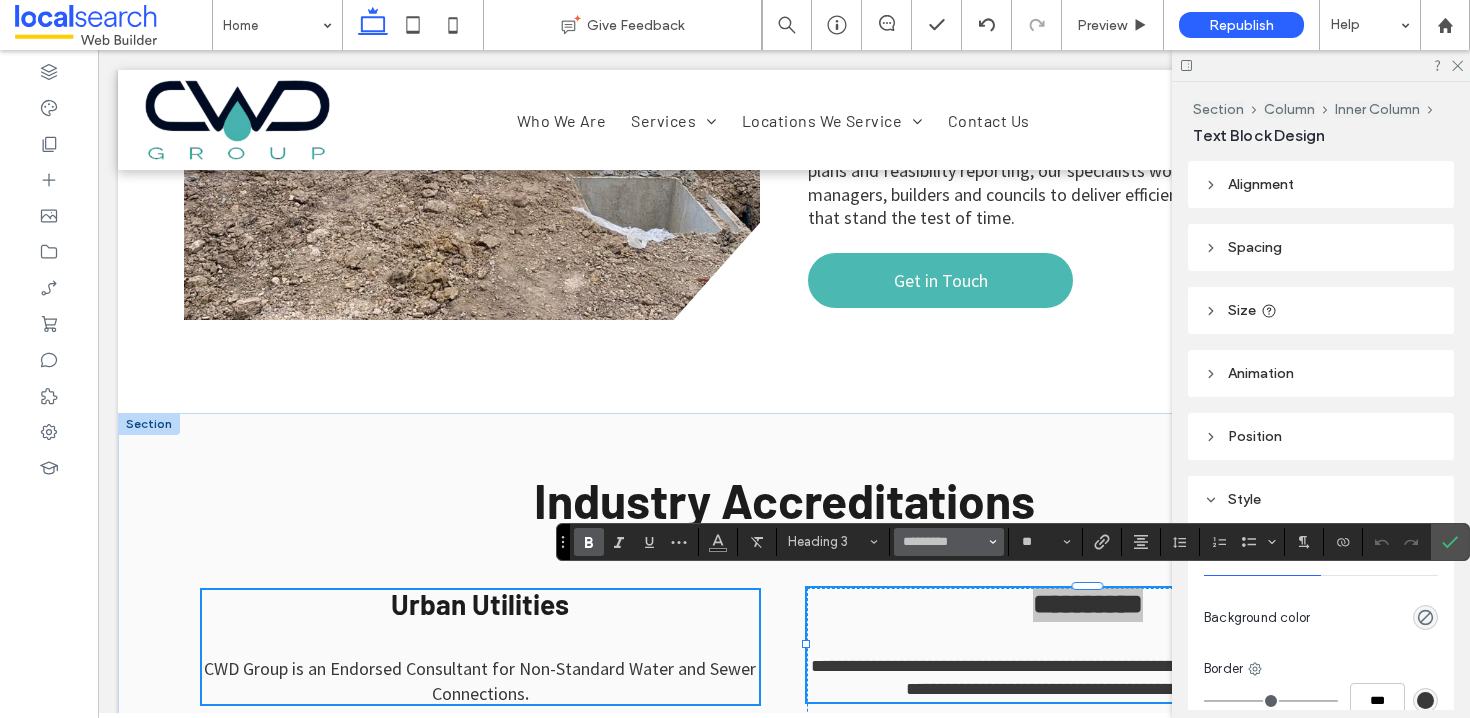 click 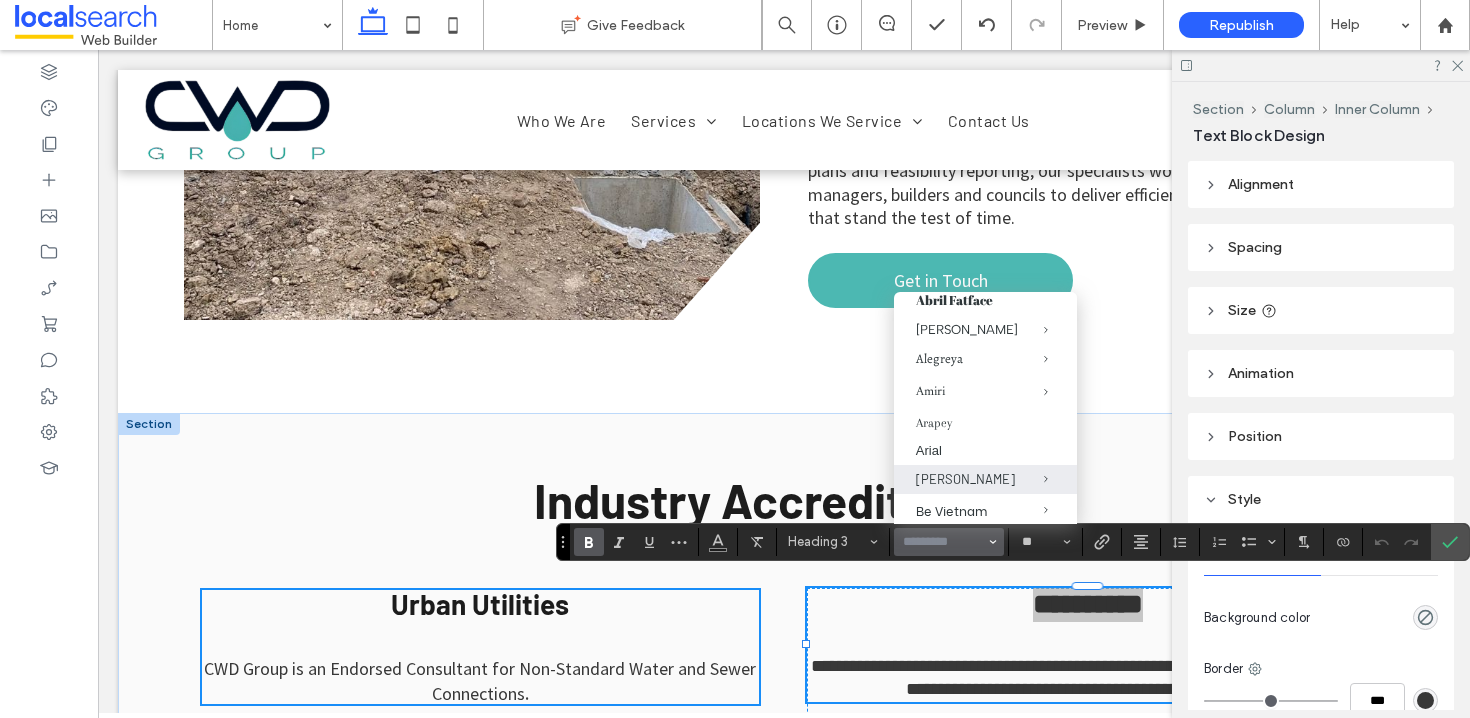 scroll, scrollTop: 131, scrollLeft: 0, axis: vertical 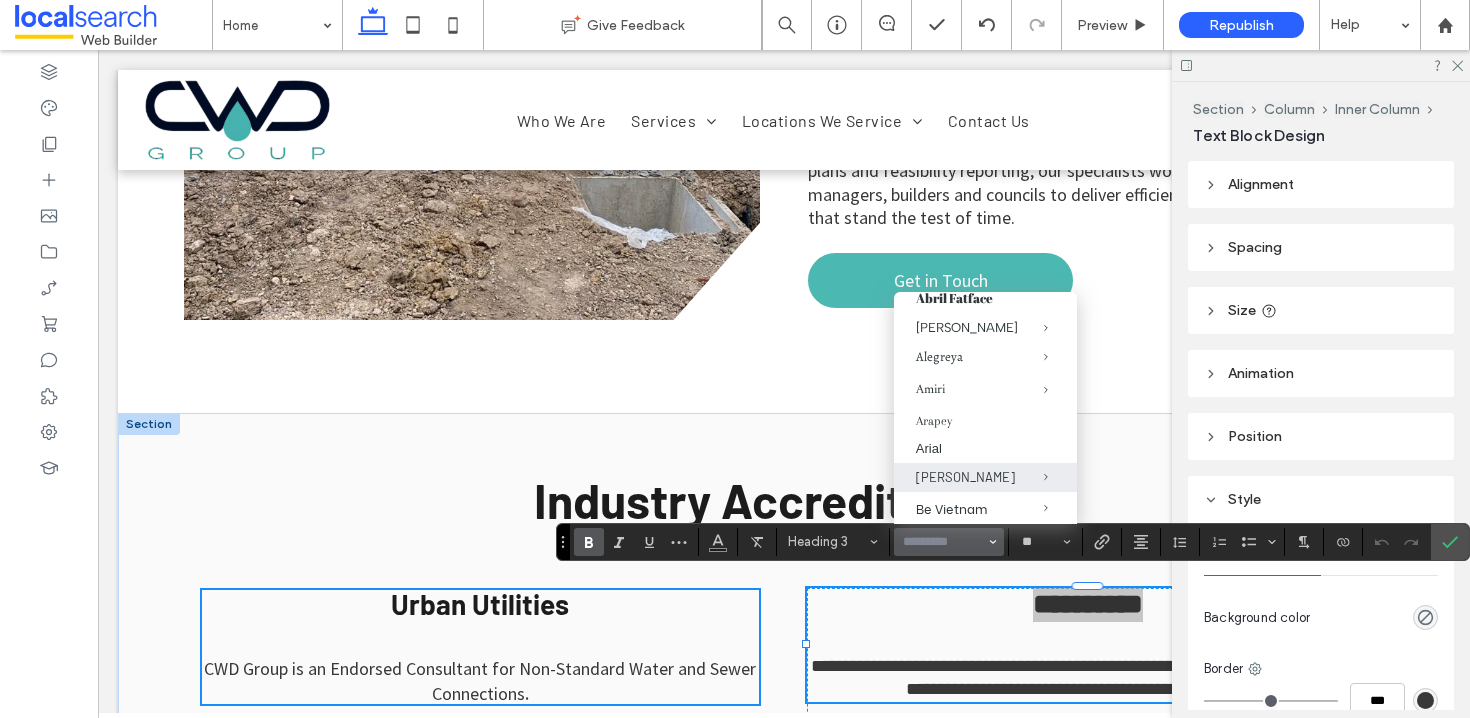 click on "[PERSON_NAME]" at bounding box center [985, 477] 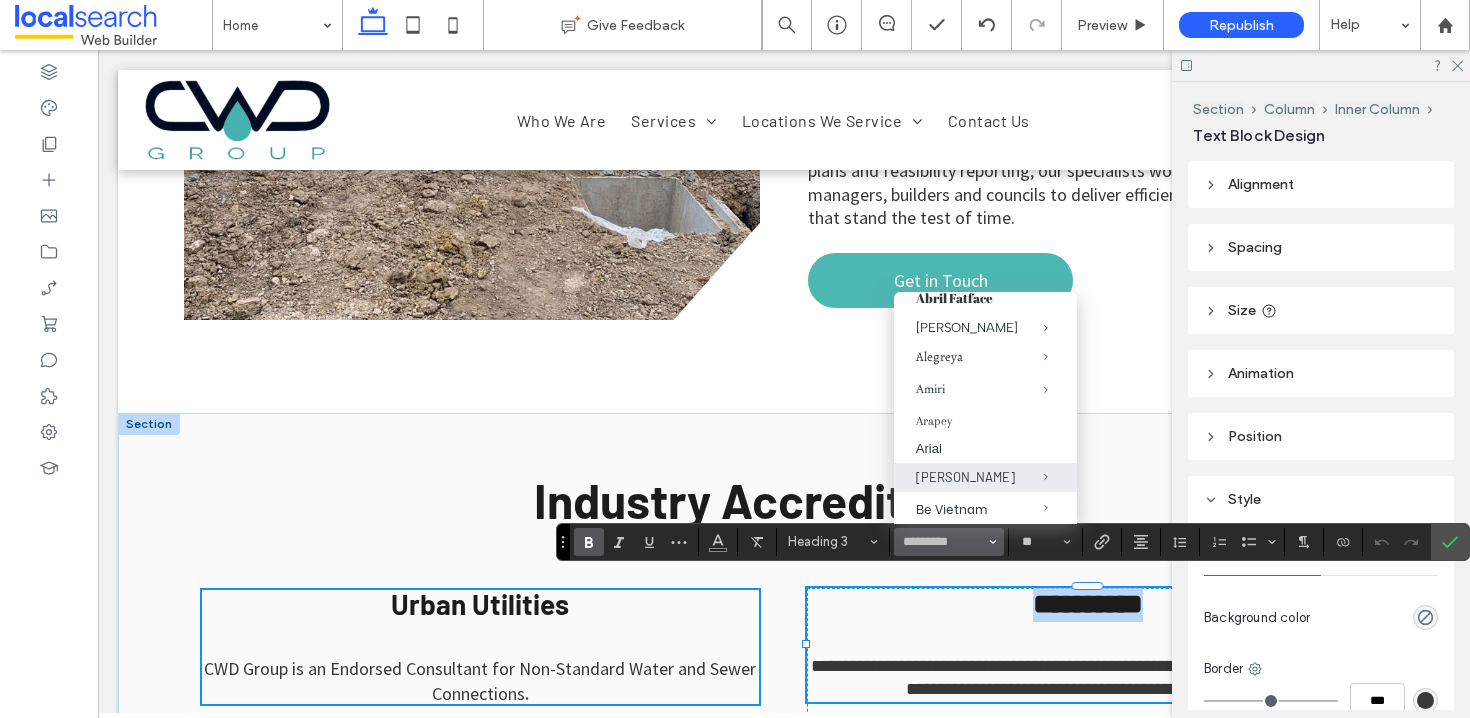type on "******" 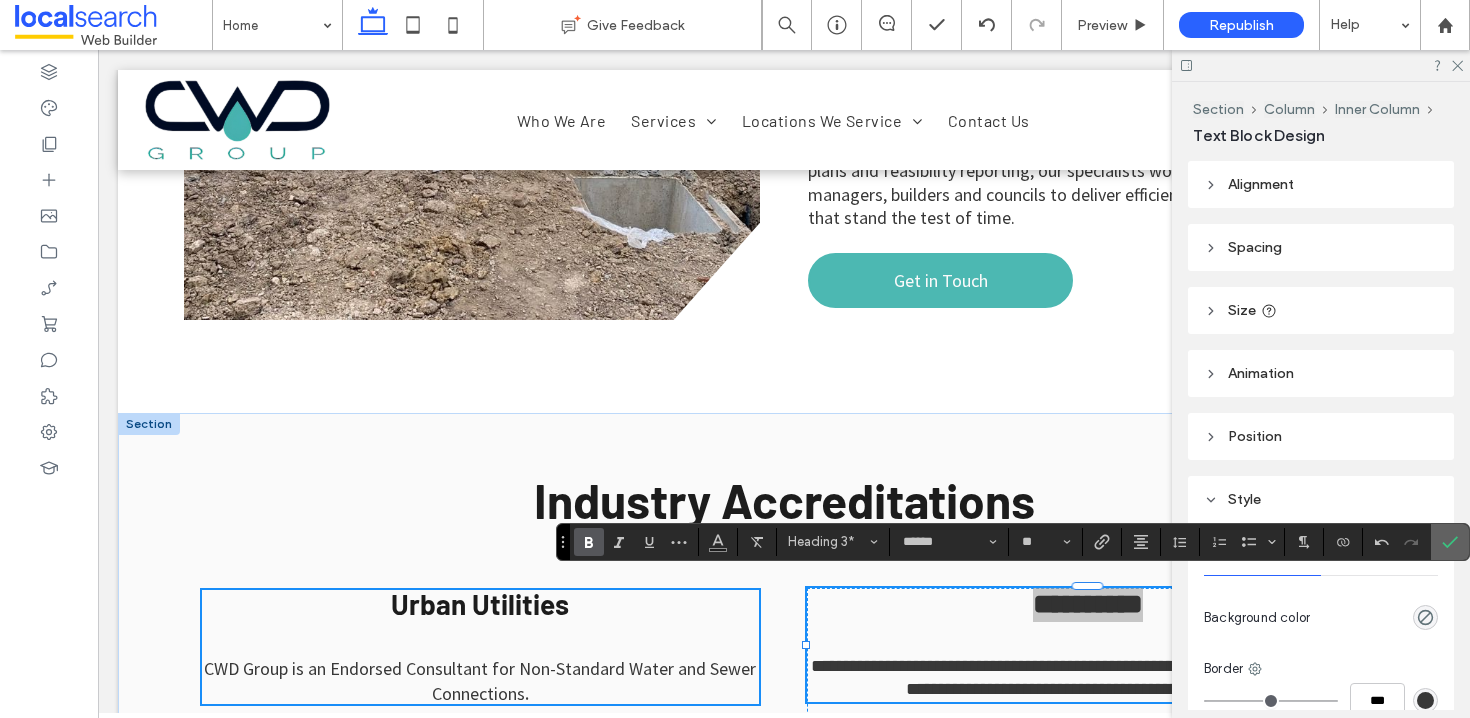 click at bounding box center [1446, 542] 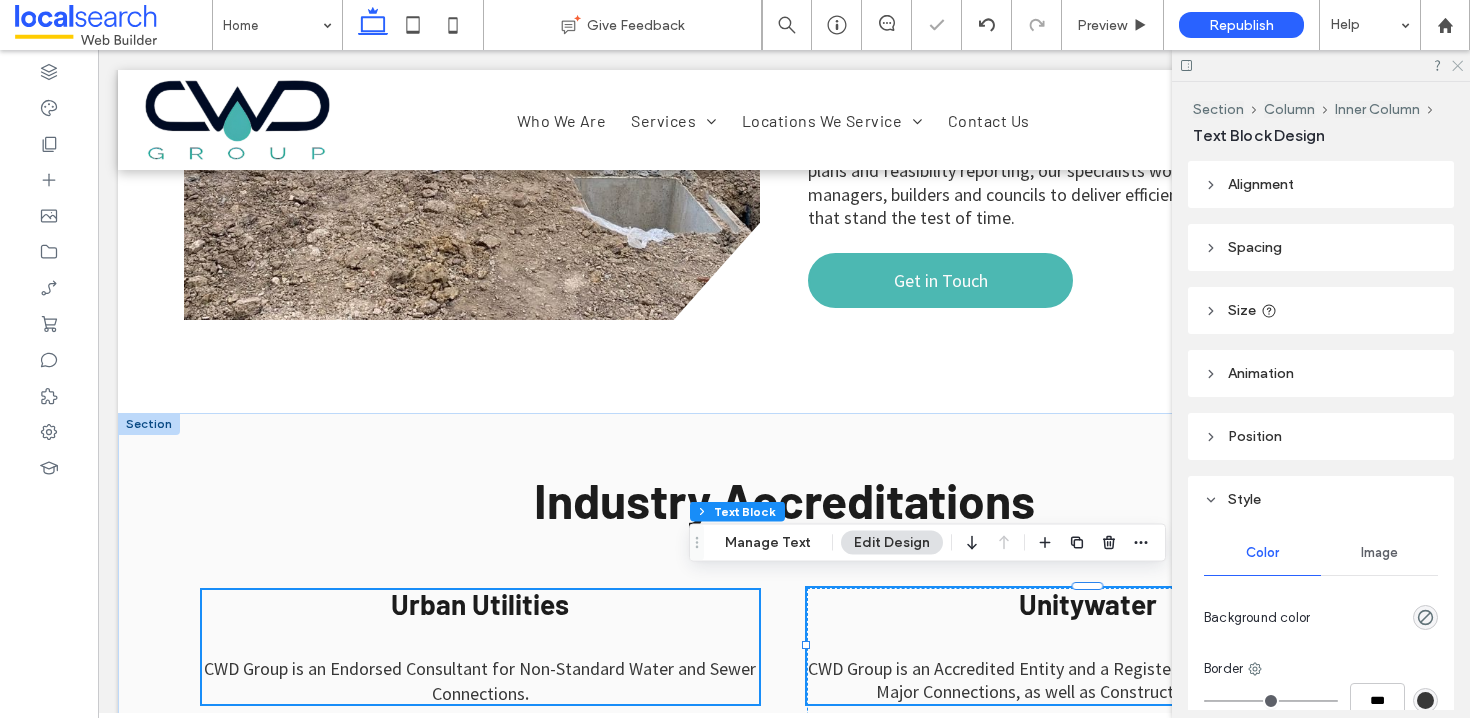 click 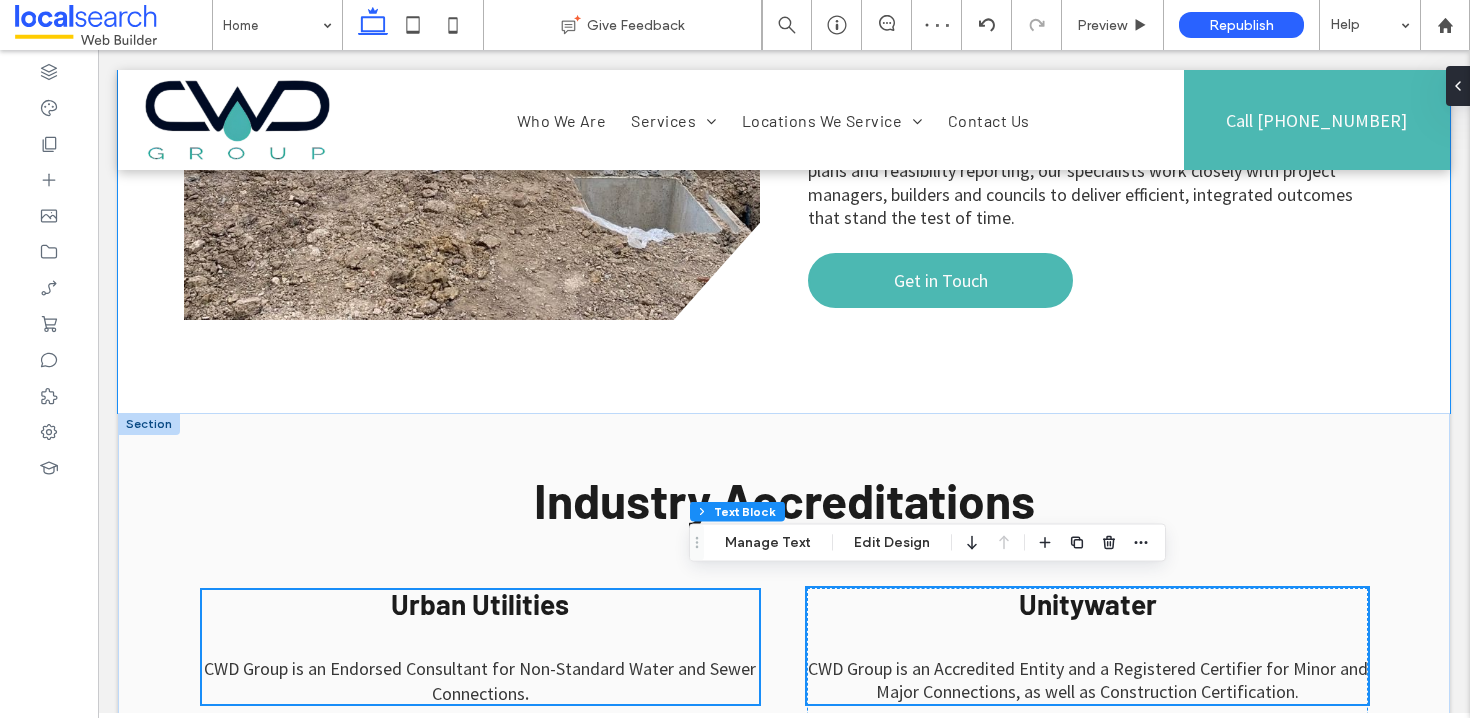 scroll, scrollTop: 4006, scrollLeft: 0, axis: vertical 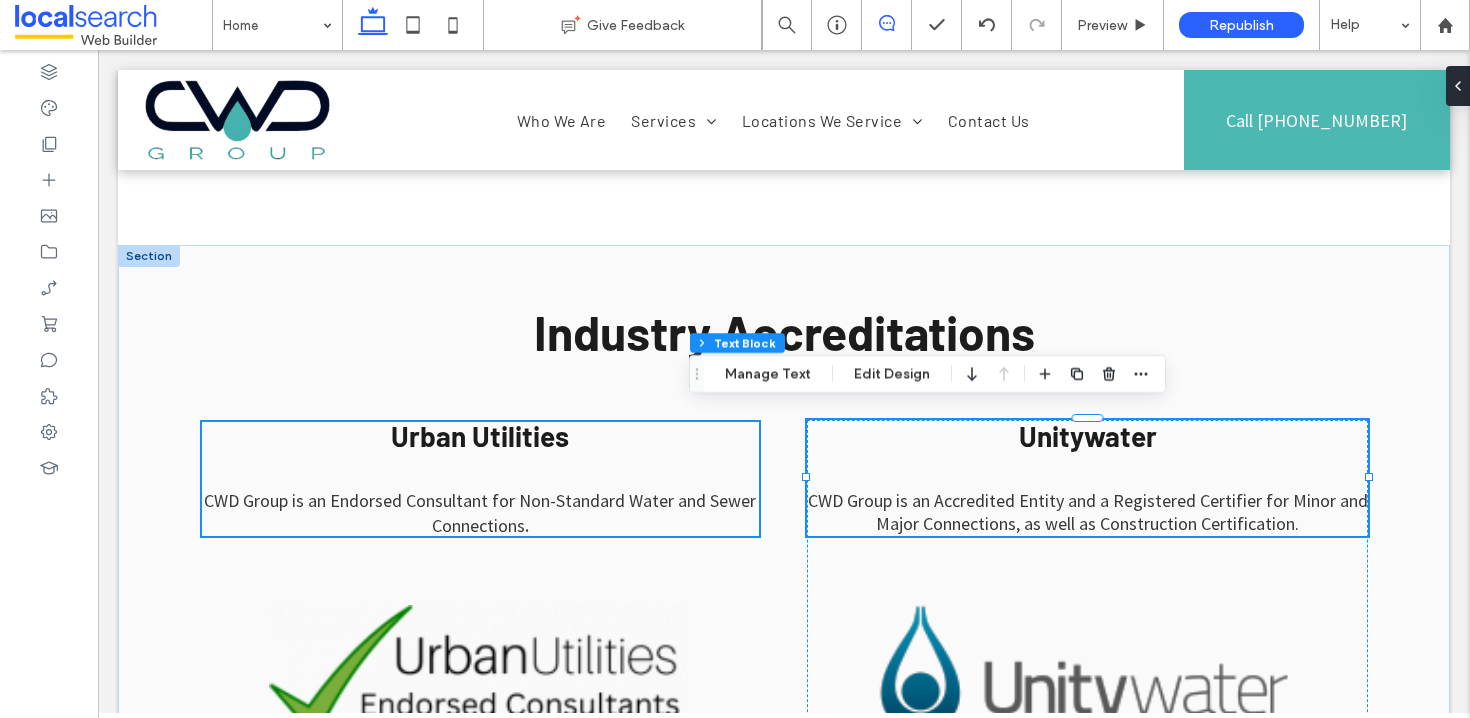 click 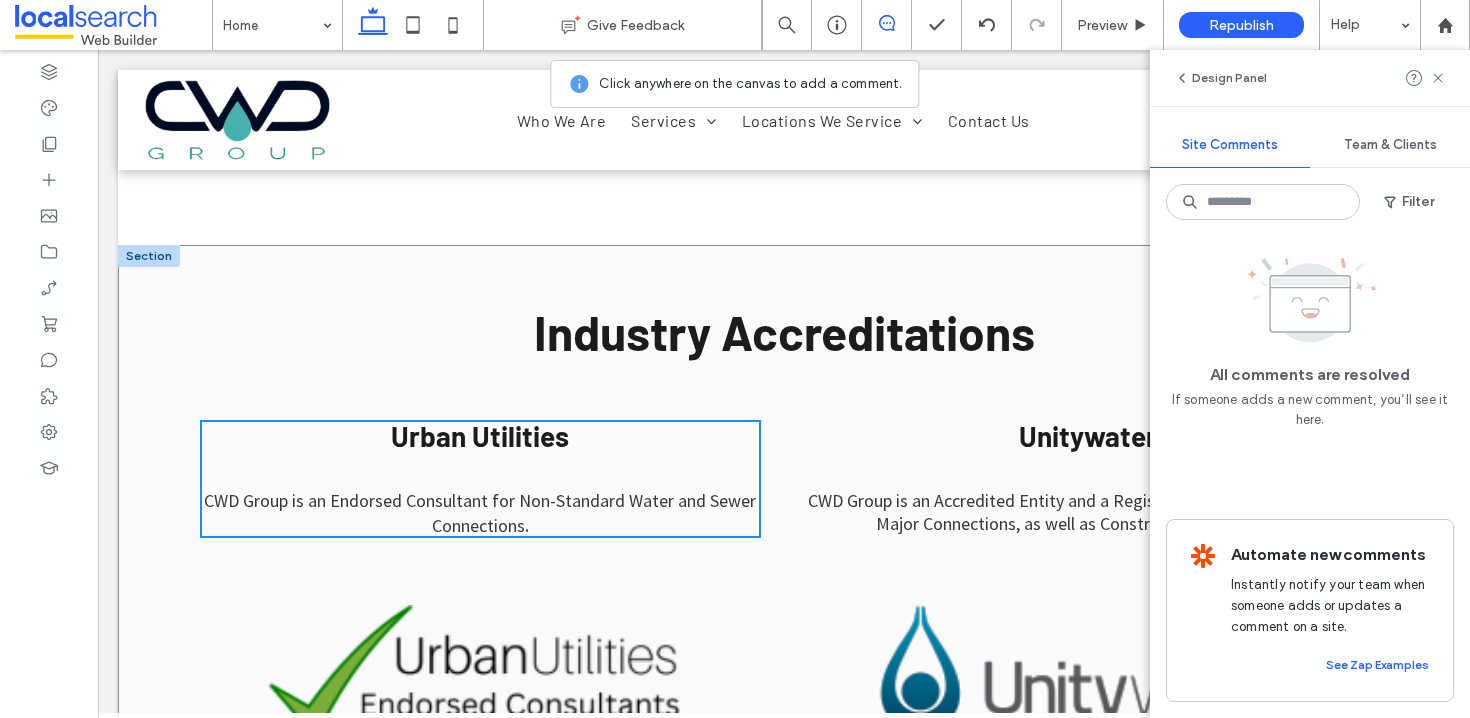 click on "Industry Accreditations
Urban Utilities CWD Group is an Endorsed Consultant for Non-Standard Water and Sewer Connections .
Unitywater CWD Group is an Accredited Entity and a Registered Certifier for Minor and Major Connections, as well as Construction Certification." at bounding box center (784, 542) 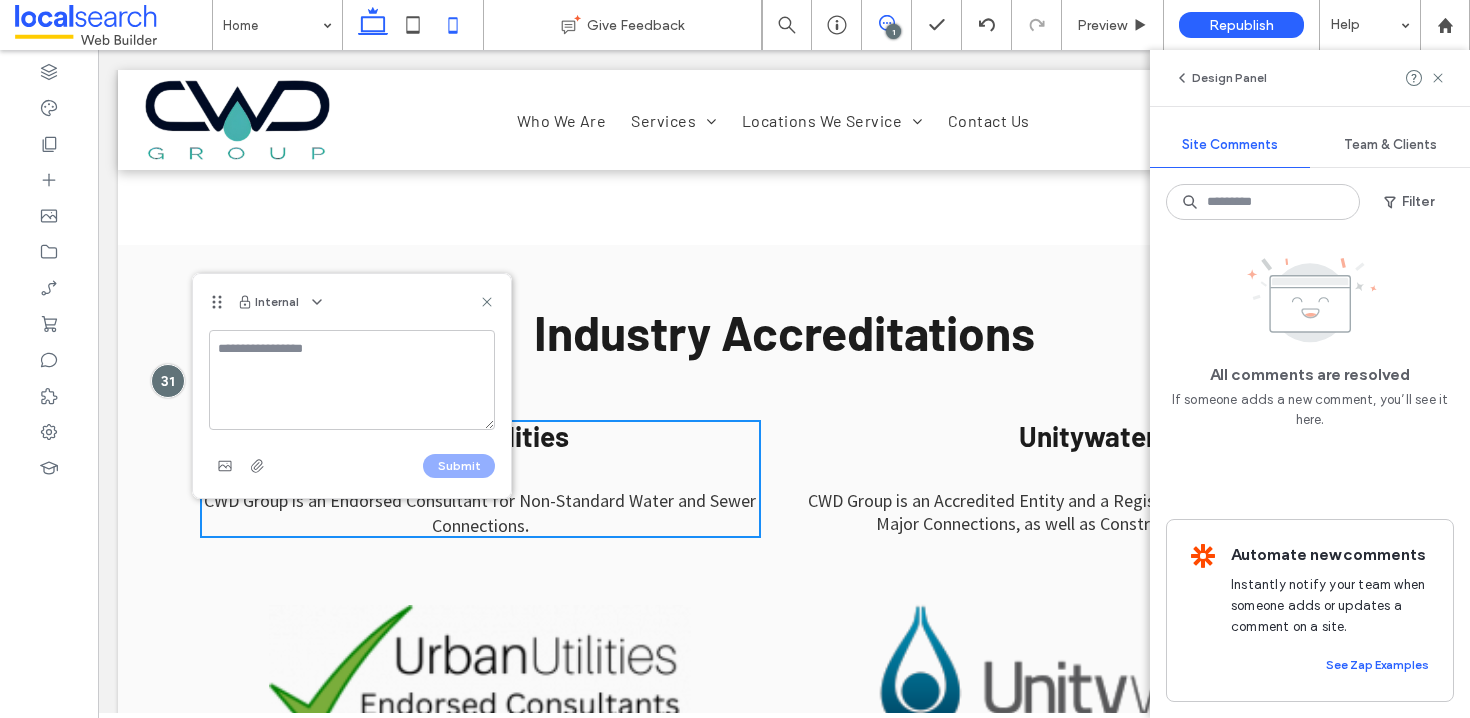 click 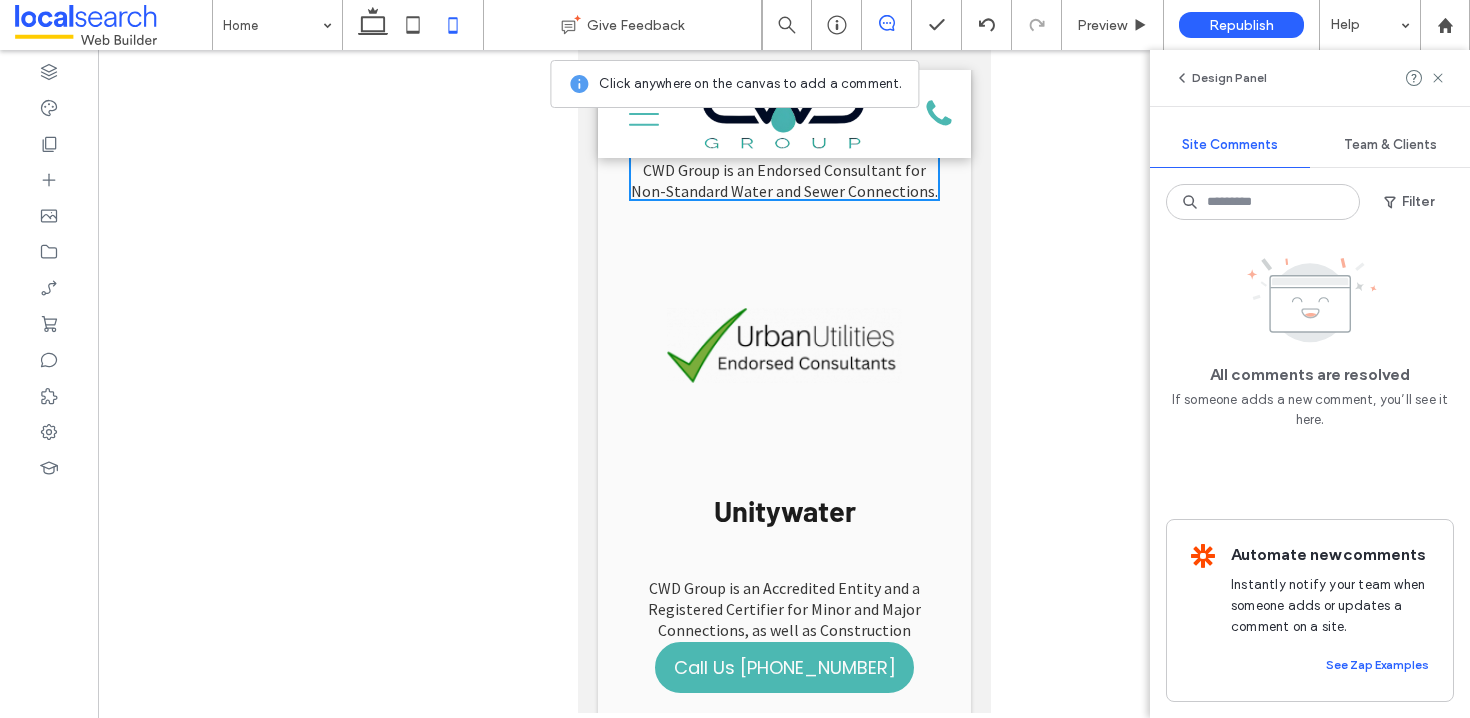 scroll, scrollTop: 4890, scrollLeft: 0, axis: vertical 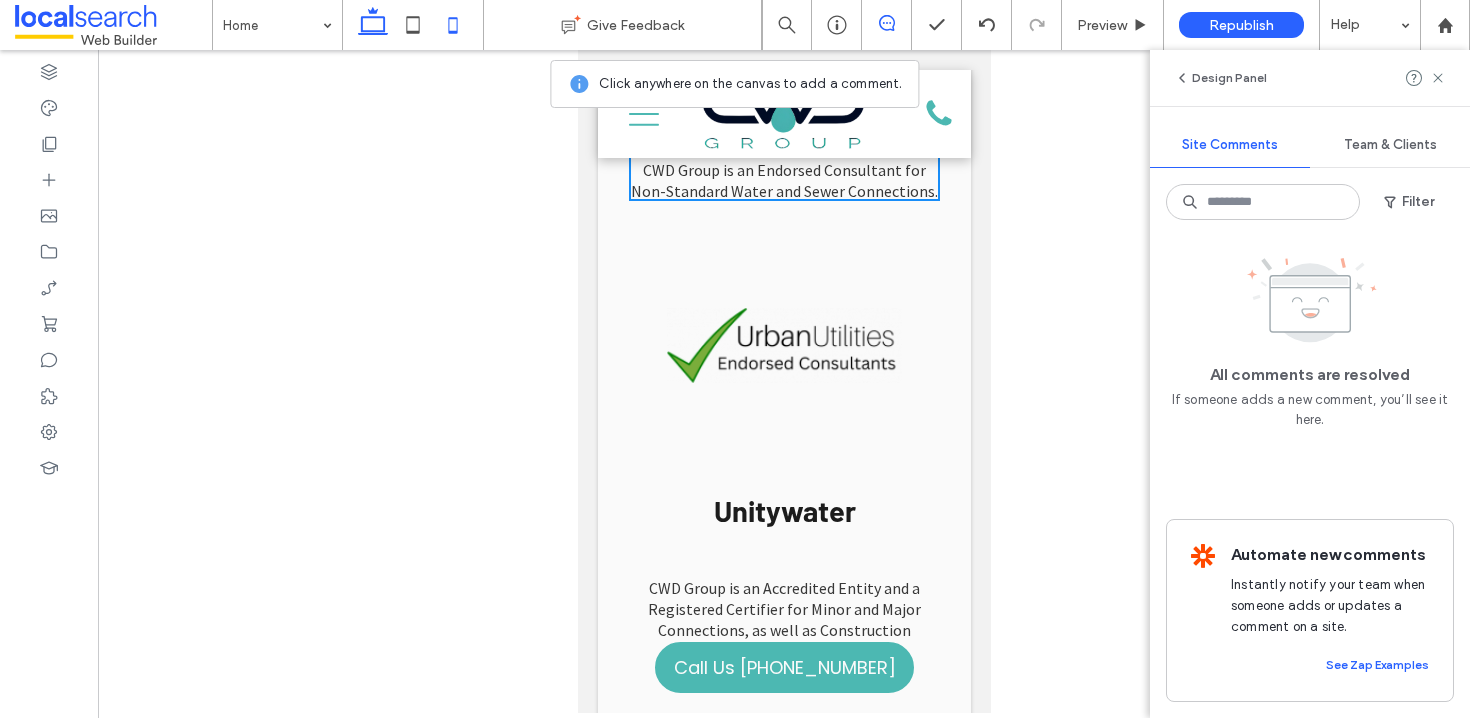 click 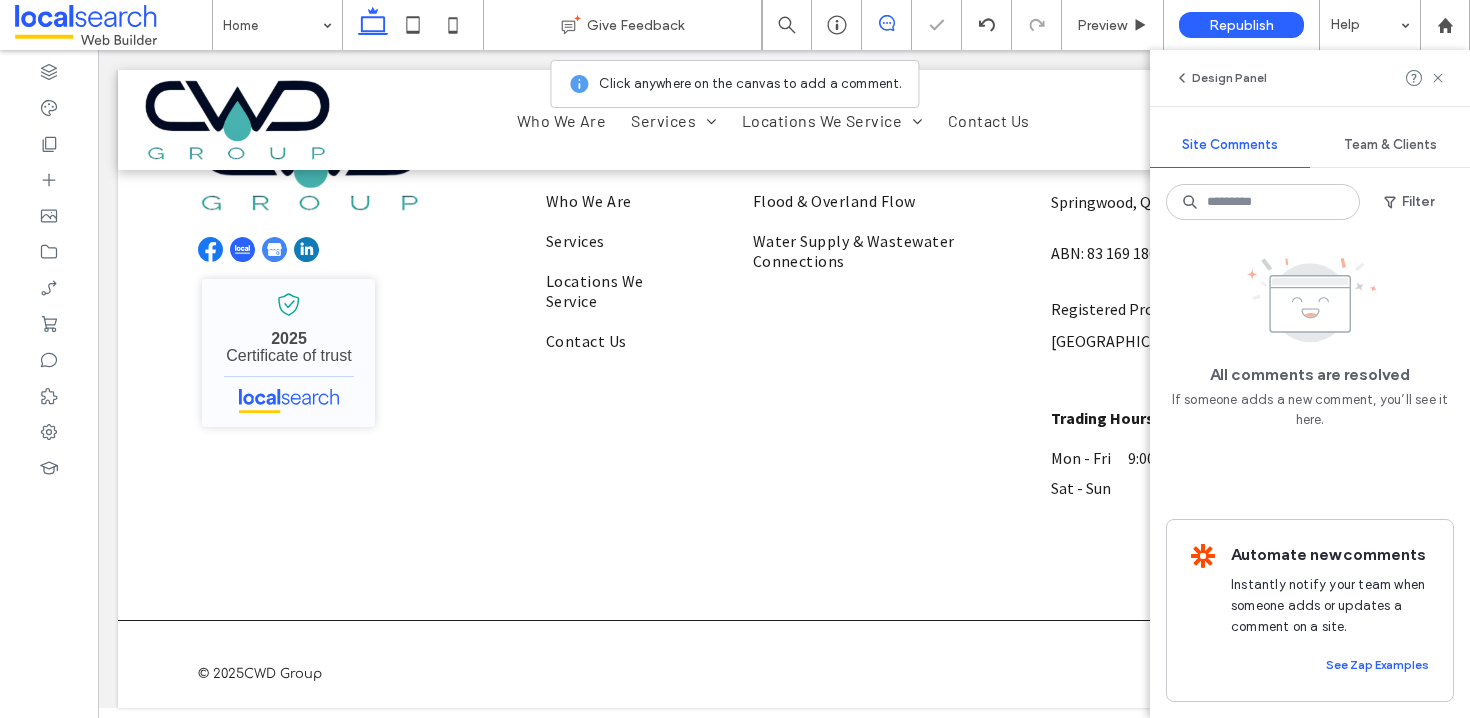 scroll, scrollTop: 4069, scrollLeft: 0, axis: vertical 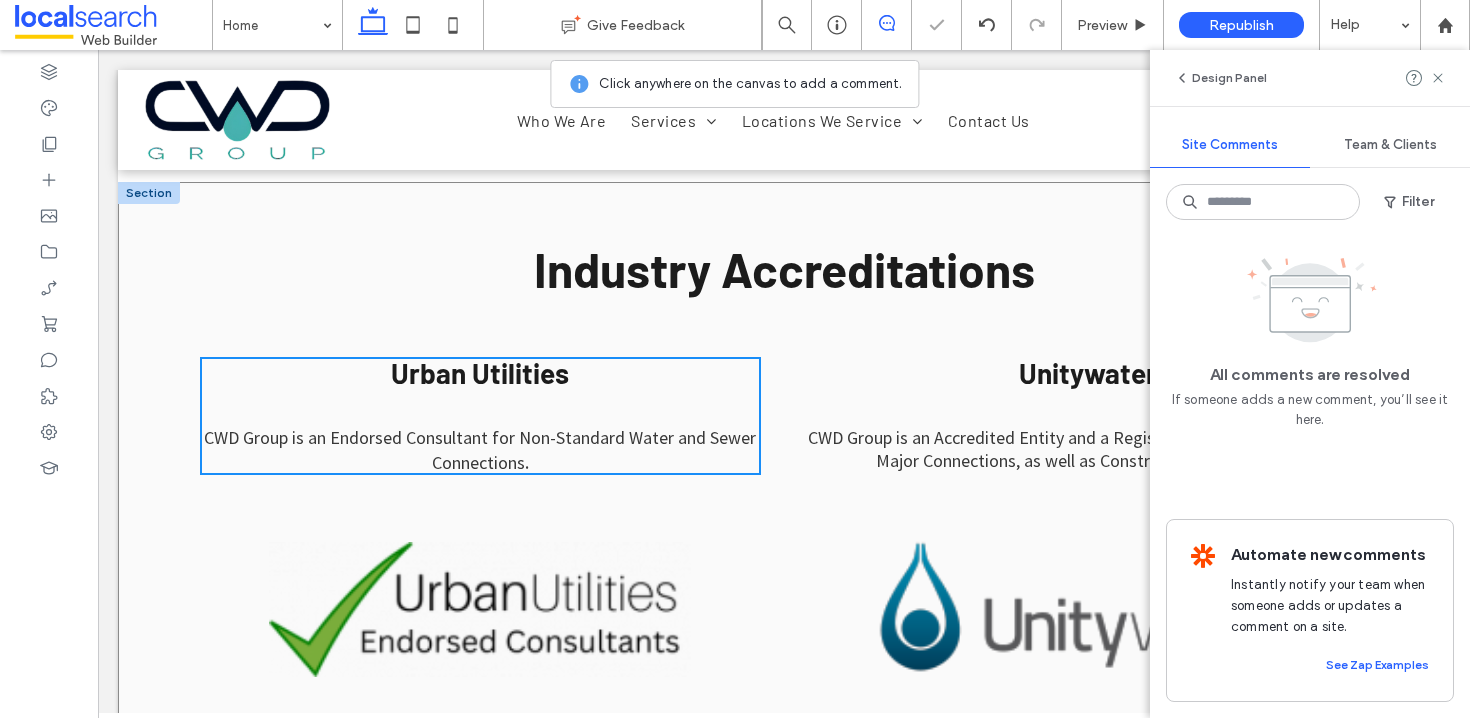 click on "Industry Accreditations
Urban Utilities CWD Group is an Endorsed Consultant for Non-Standard Water and Sewer Connections .
Unitywater CWD Group is an Accredited Entity and a Registered Certifier for Minor and Major Connections, as well as Construction Certification." at bounding box center (784, 479) 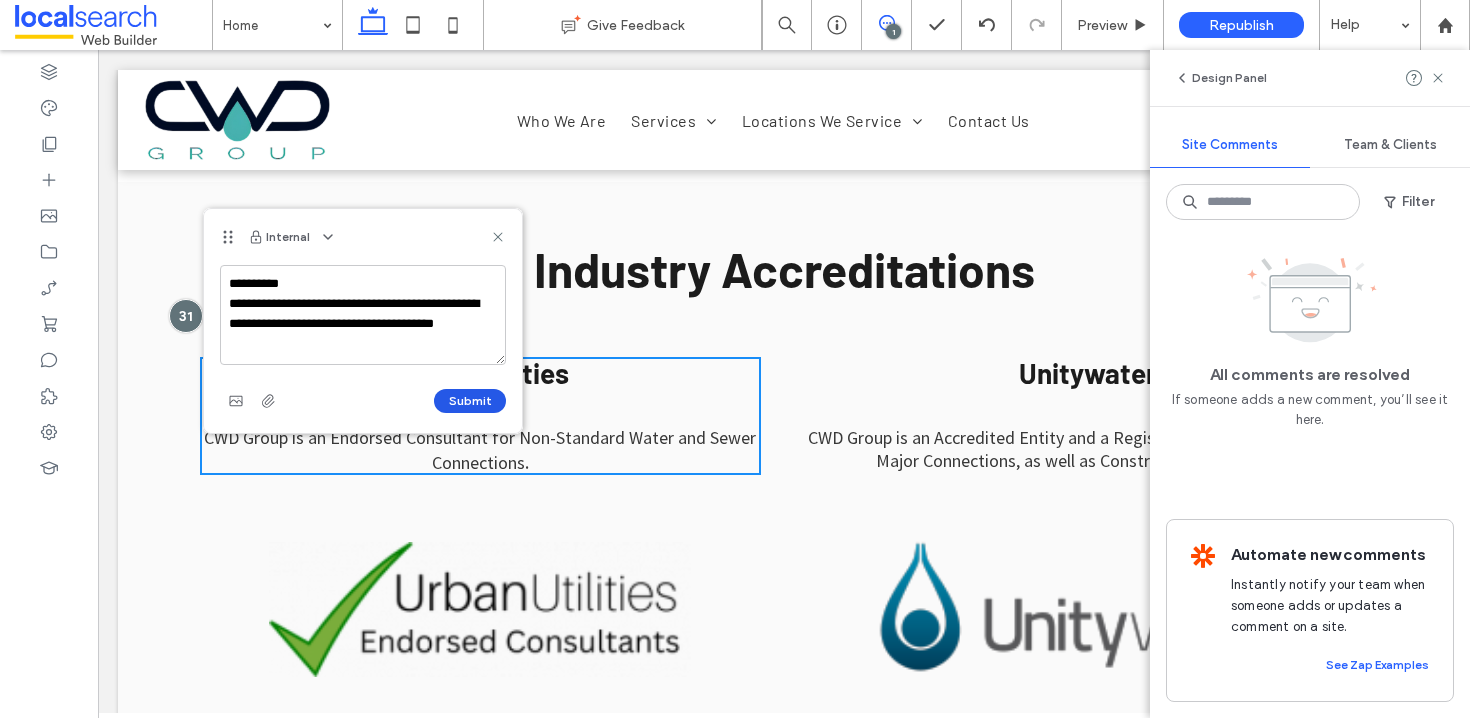 type on "**********" 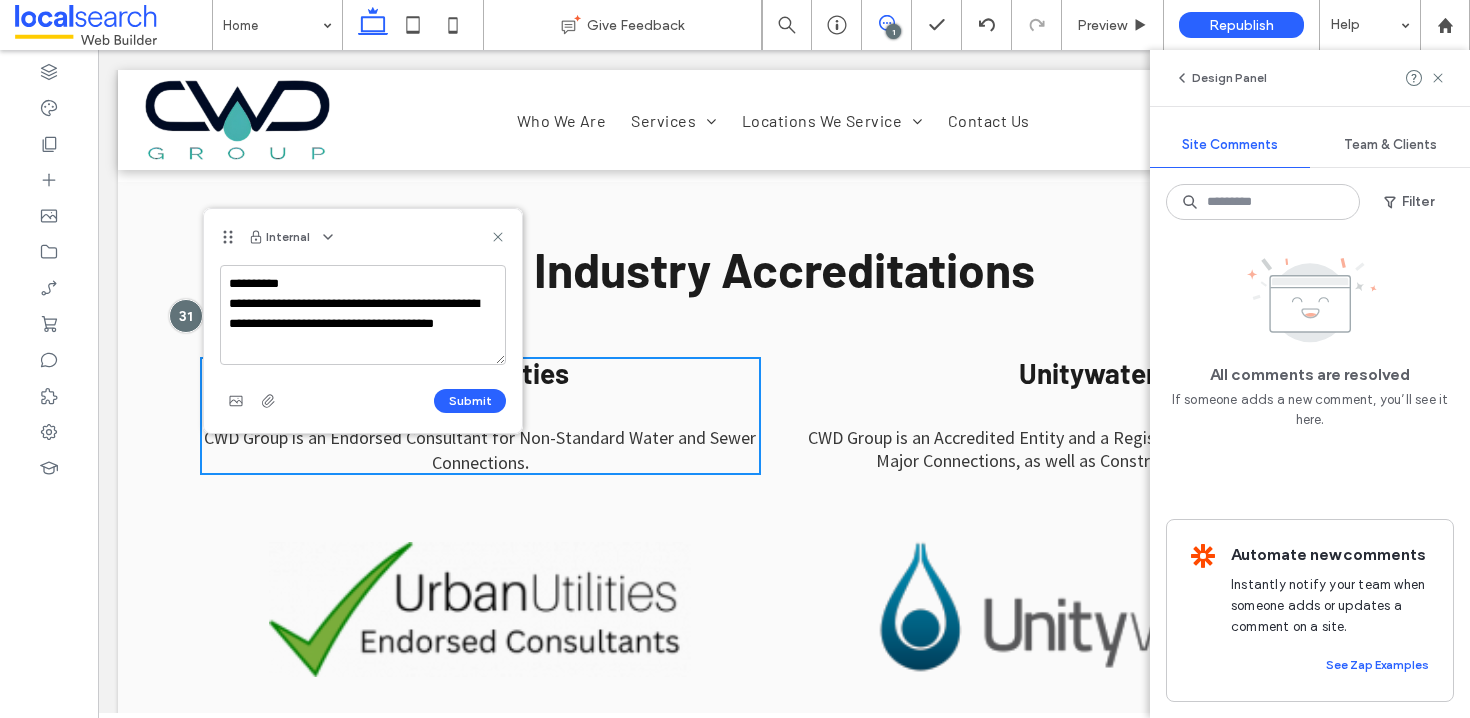click on "Submit" at bounding box center (470, 401) 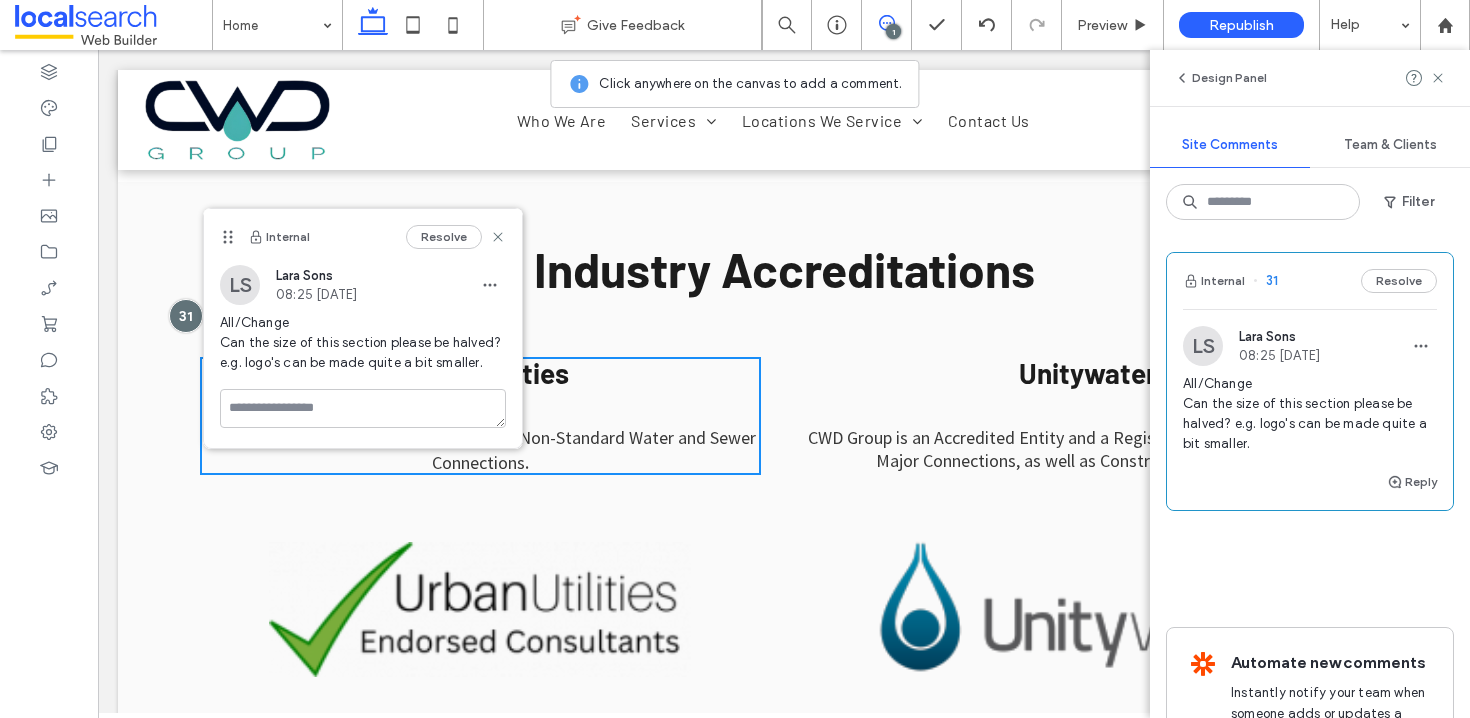 click 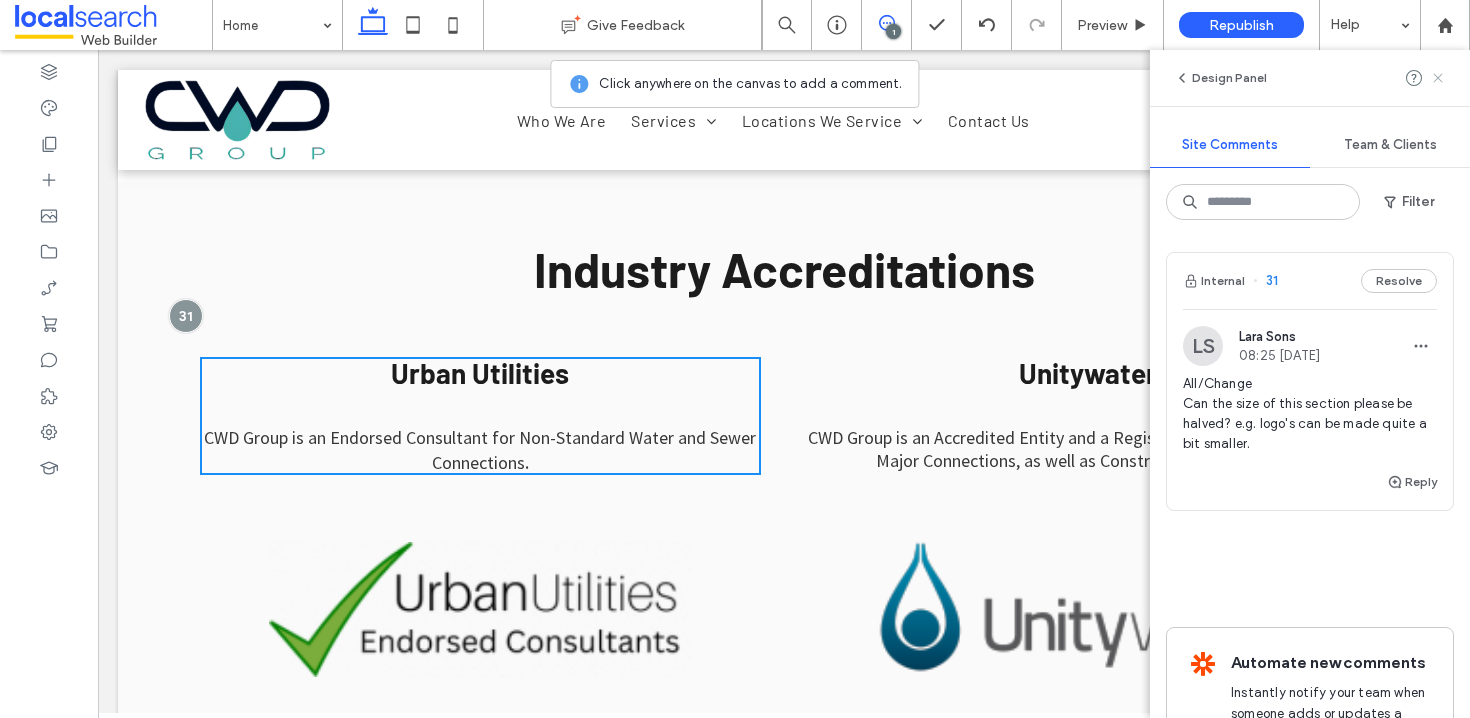 click 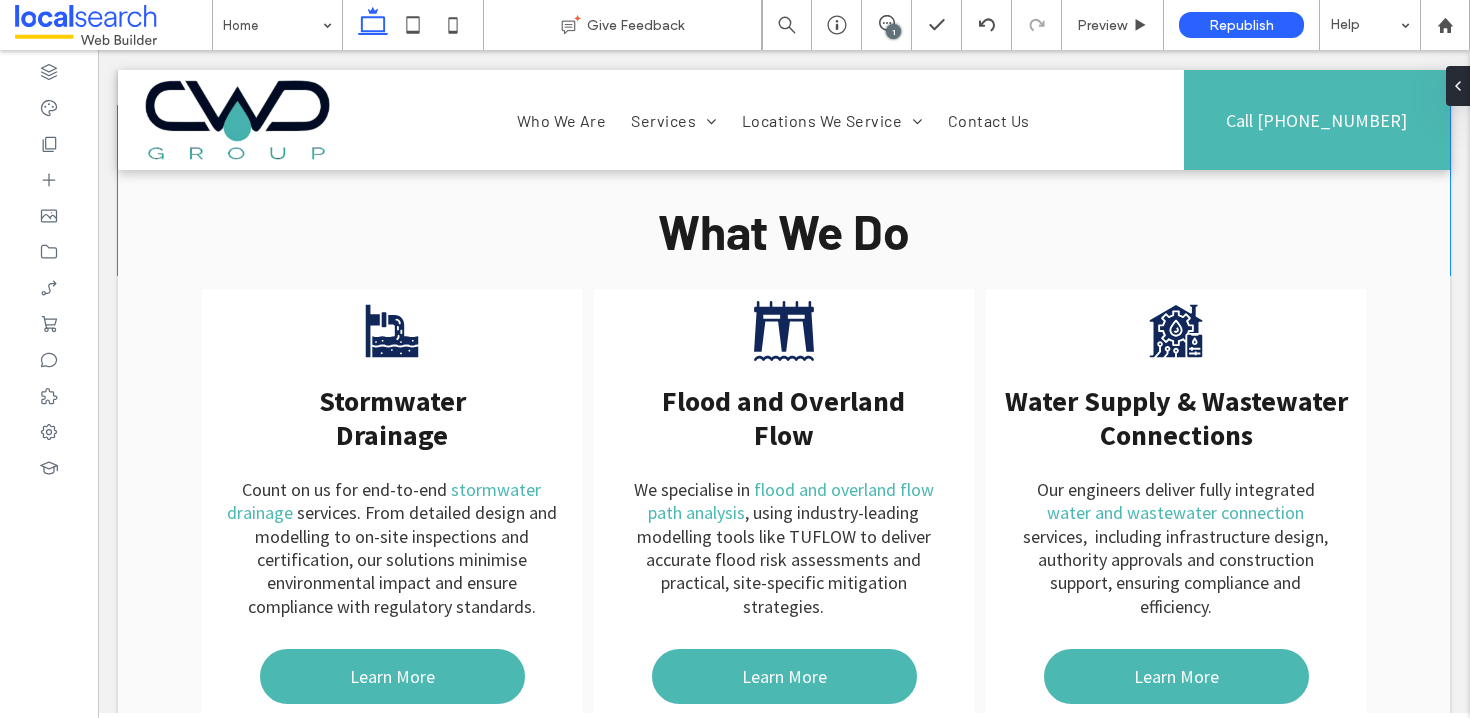 scroll, scrollTop: 2060, scrollLeft: 0, axis: vertical 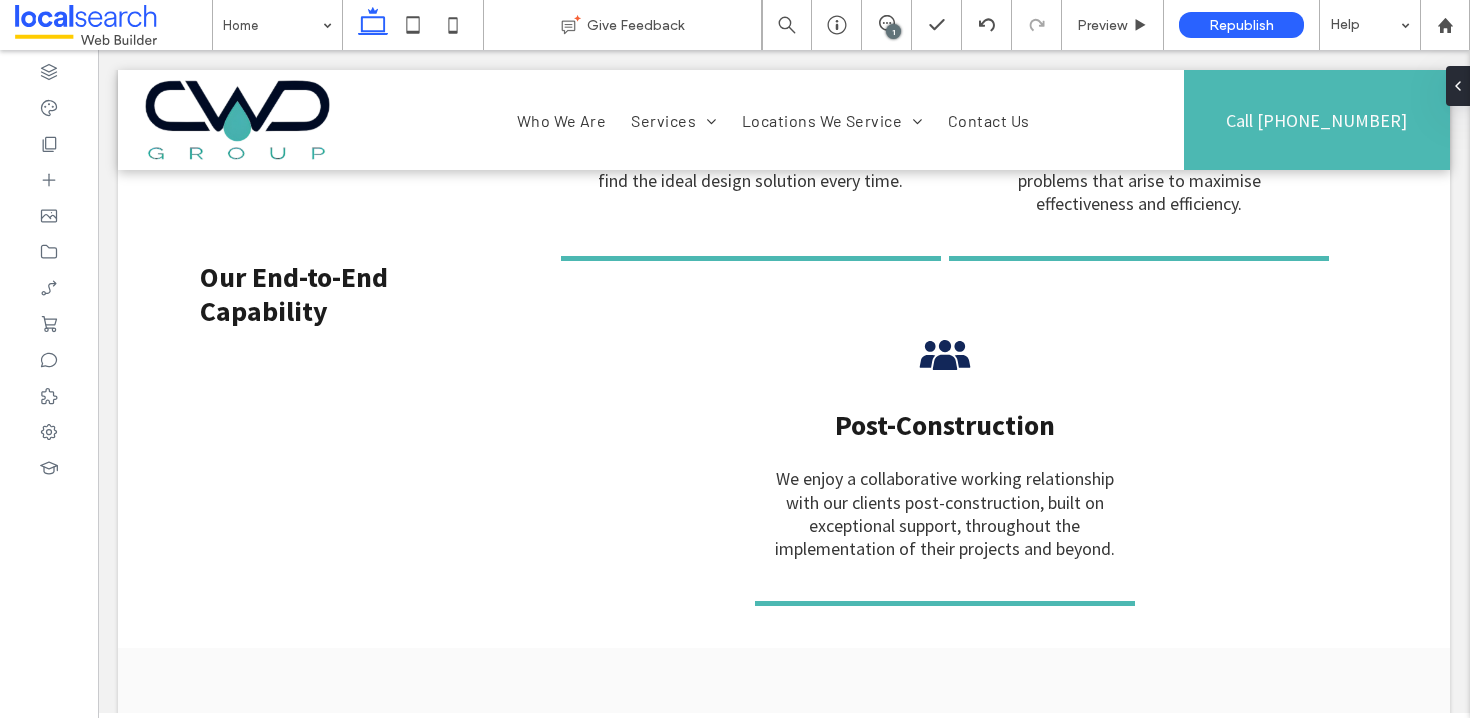 click on "1" at bounding box center (893, 31) 